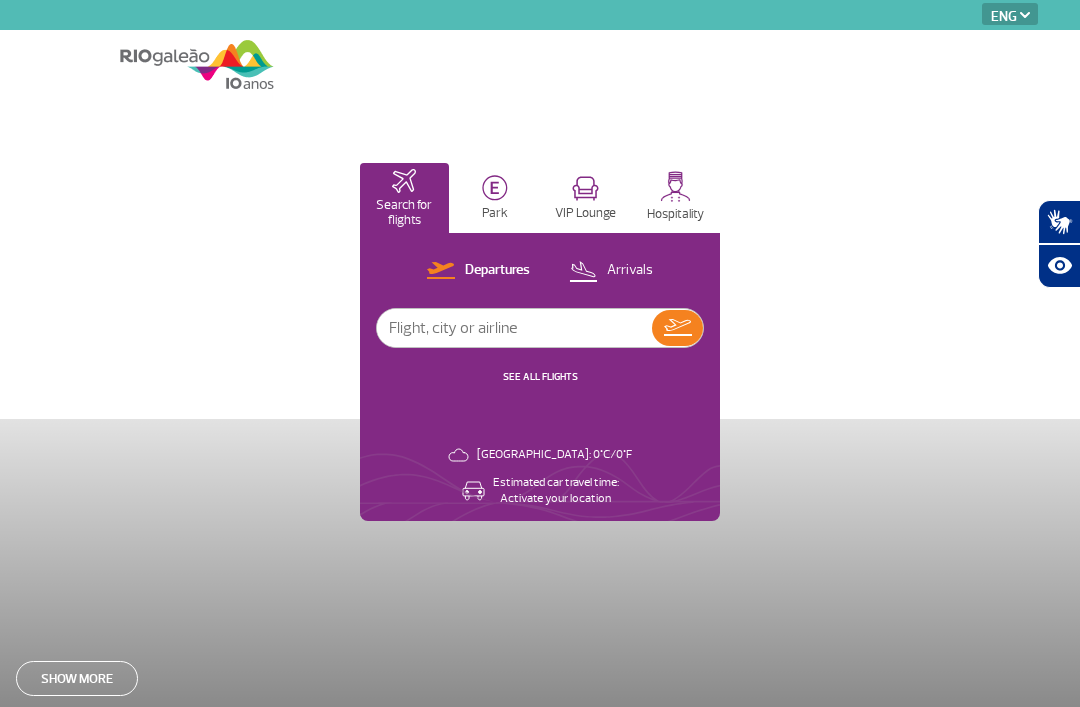 select on "en" 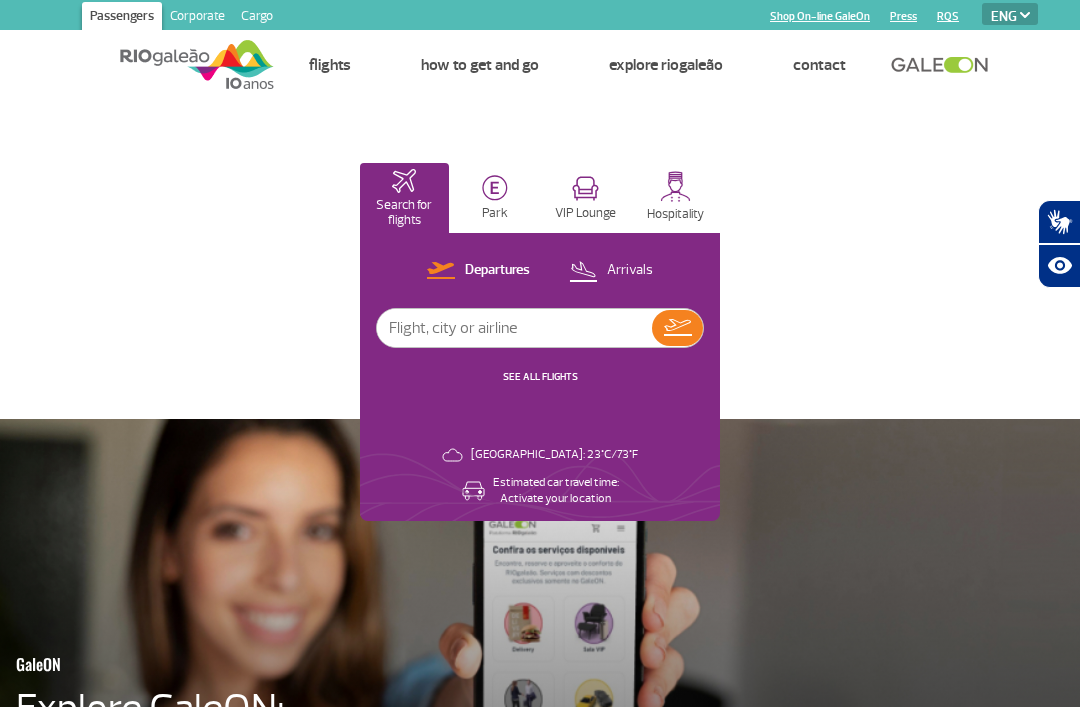 click at bounding box center [514, 328] 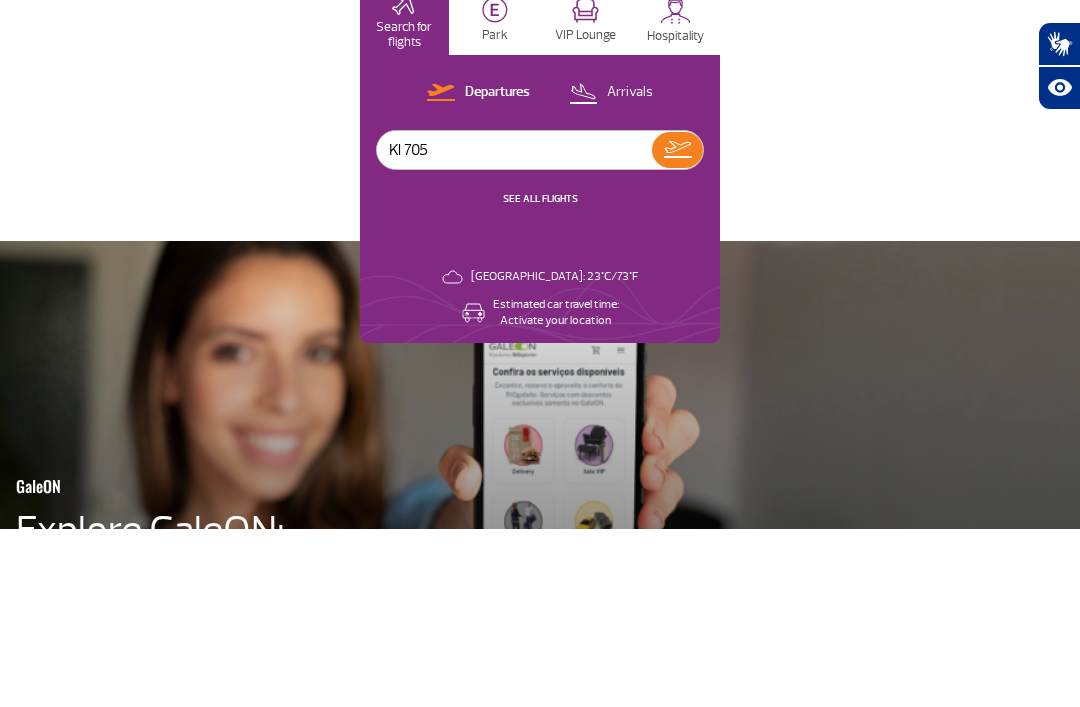 type on "Kl 705" 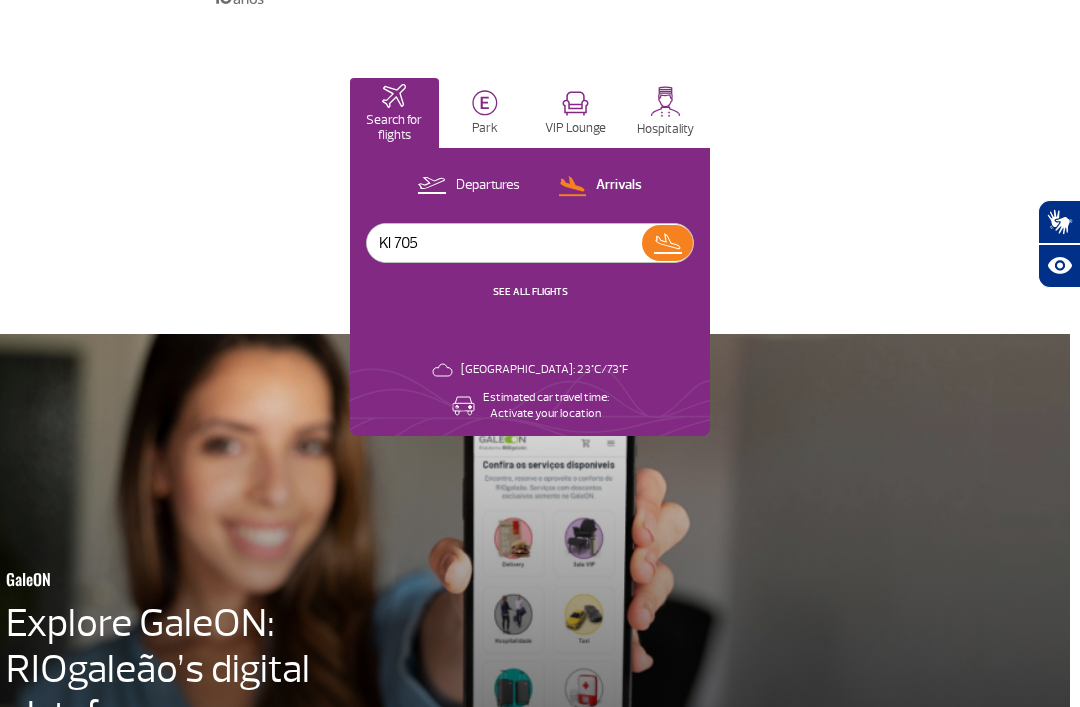 scroll, scrollTop: 81, scrollLeft: 12, axis: both 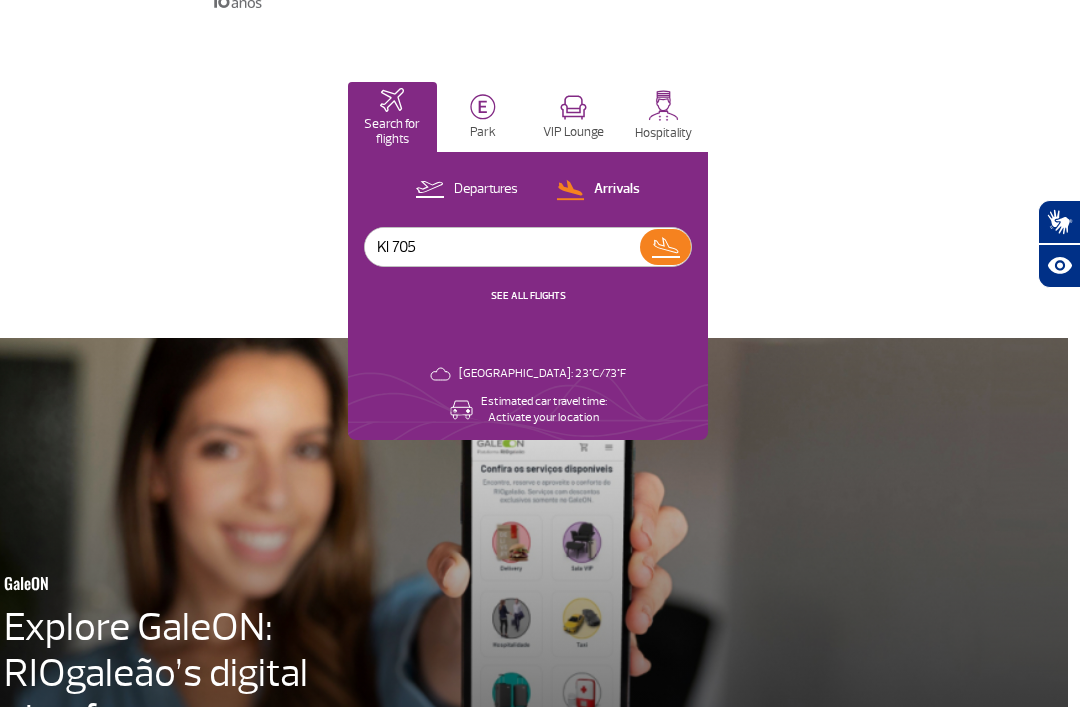 click at bounding box center [665, 247] 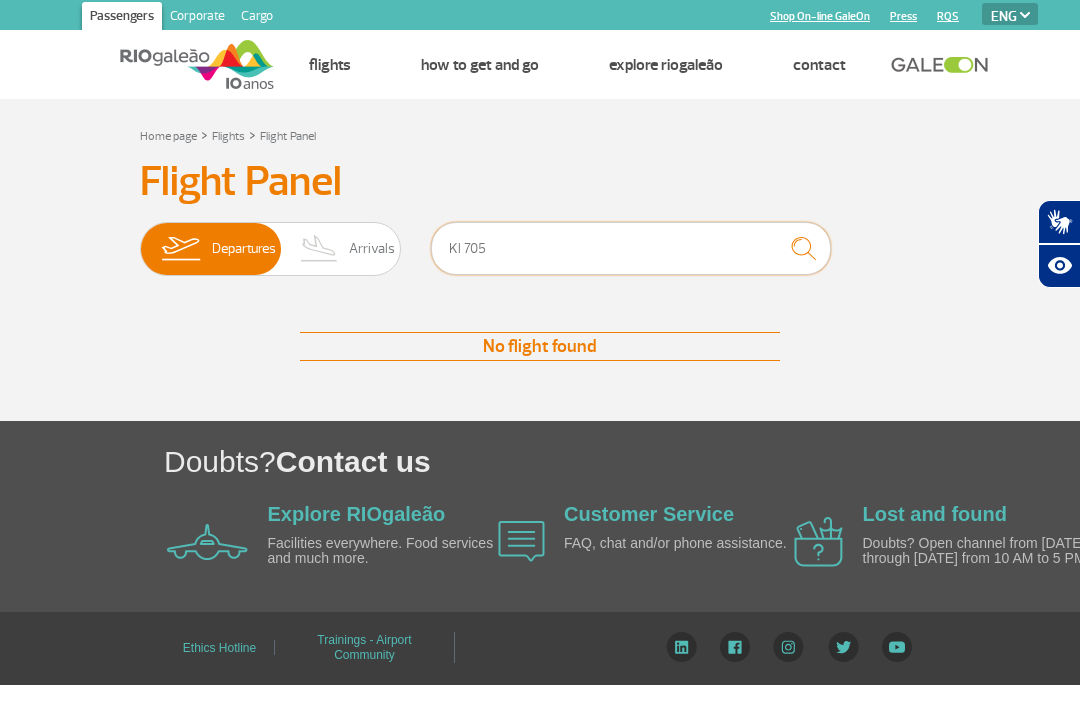 click on "Kl 705" at bounding box center (631, 248) 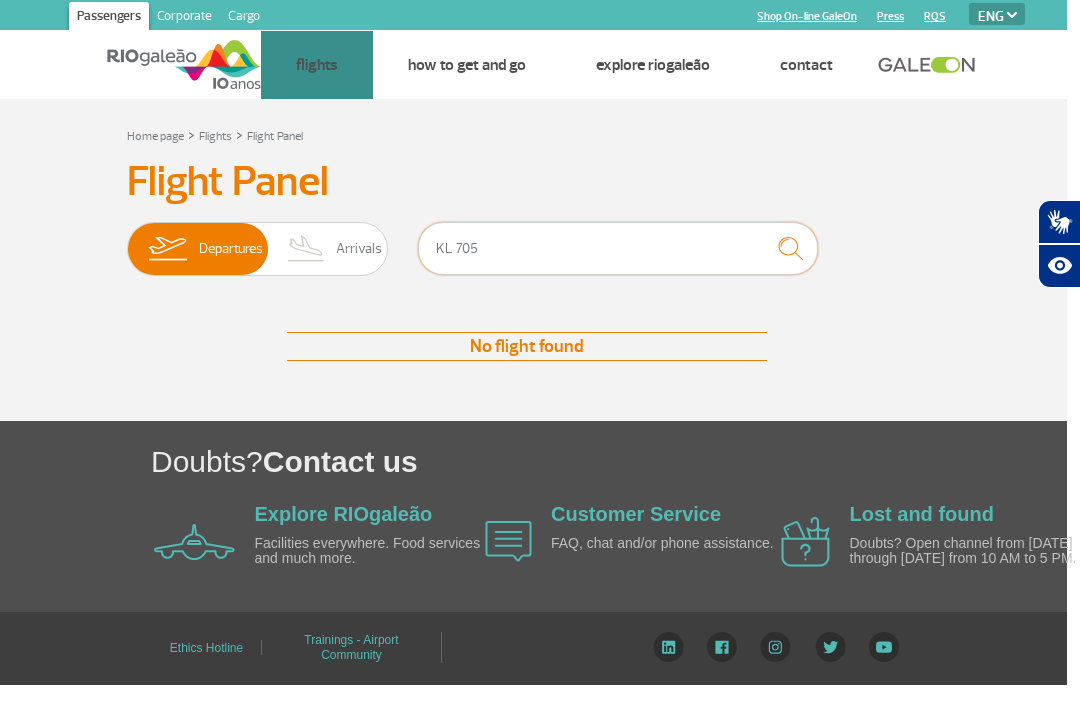 type on "KL 705" 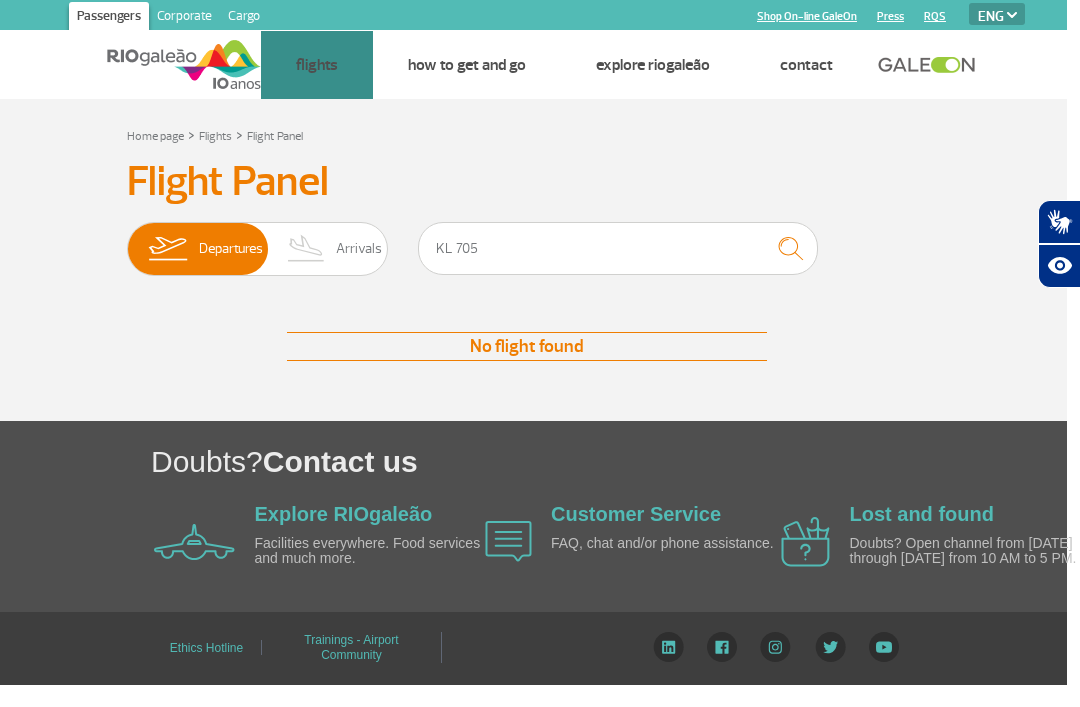 click on "Flight panel" at bounding box center (0, 0) 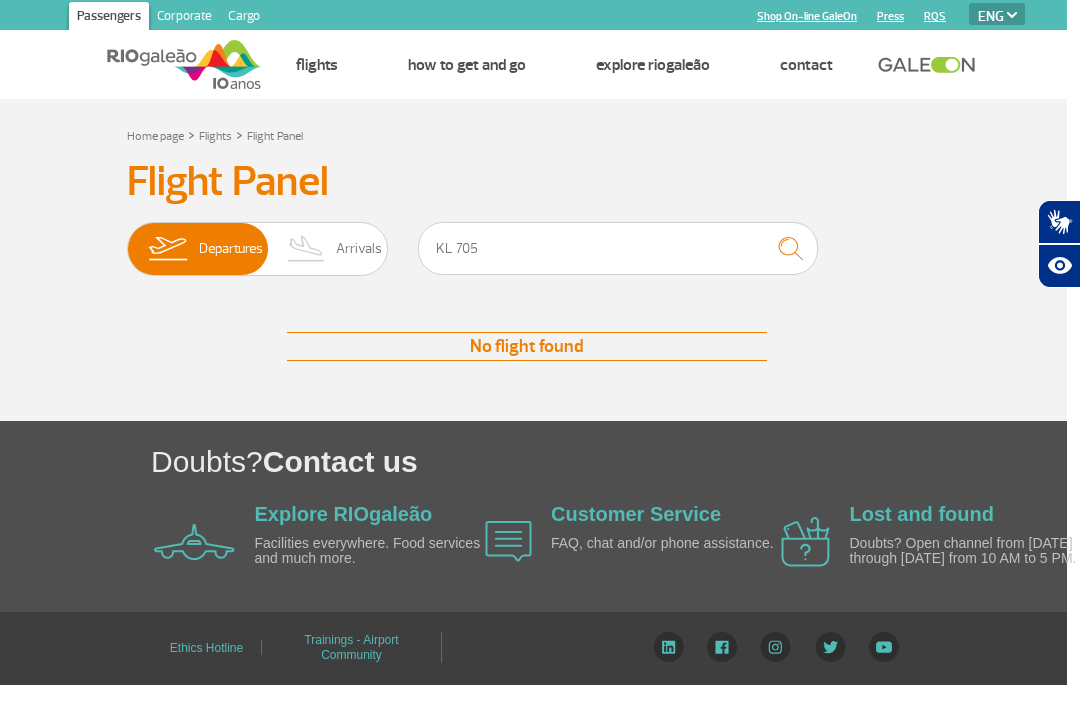 click on "Home page > Flights > Flight Panel" at bounding box center (527, 135) 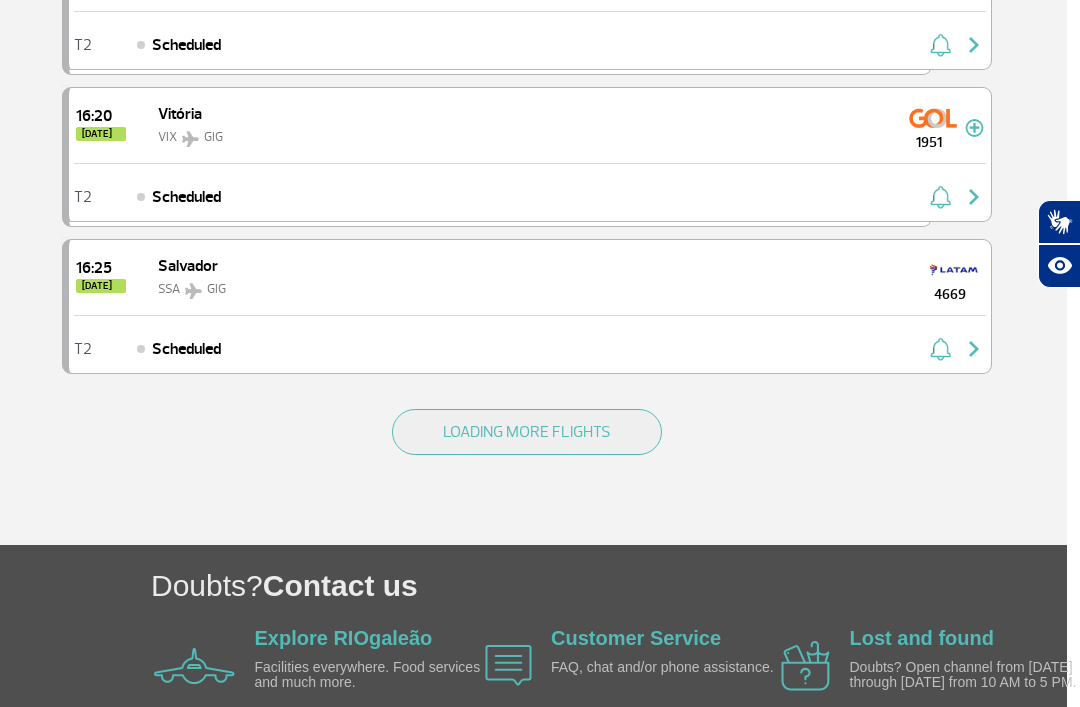 scroll, scrollTop: 2922, scrollLeft: 13, axis: both 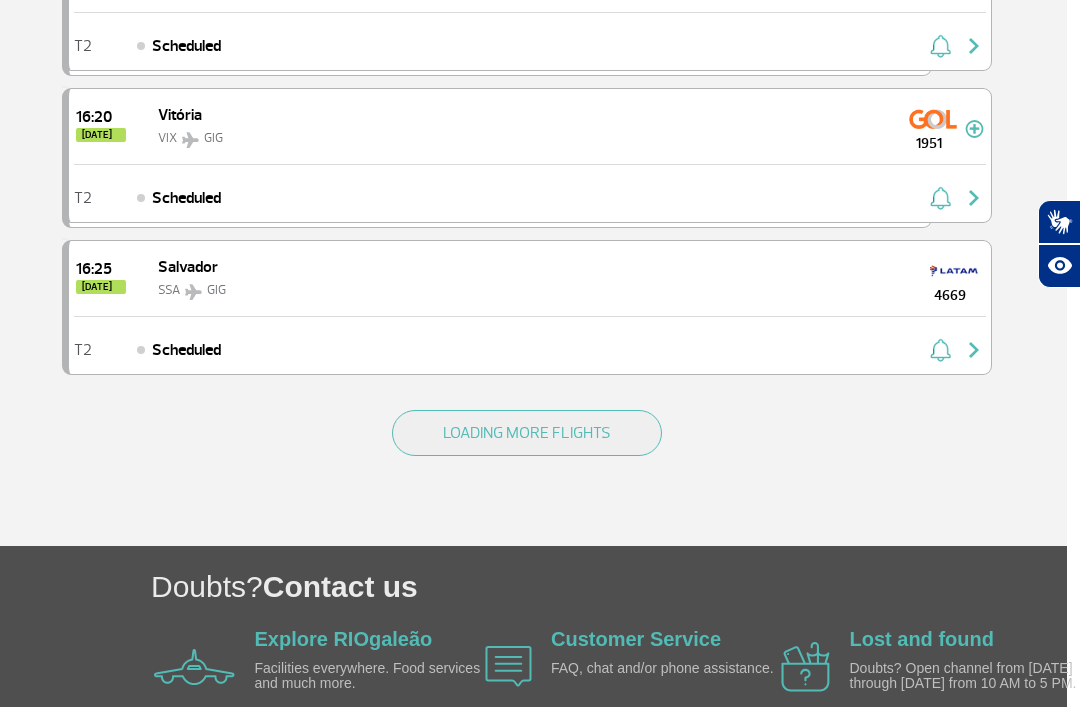 click on "LOADING MORE FLIGHTS" at bounding box center (527, 433) 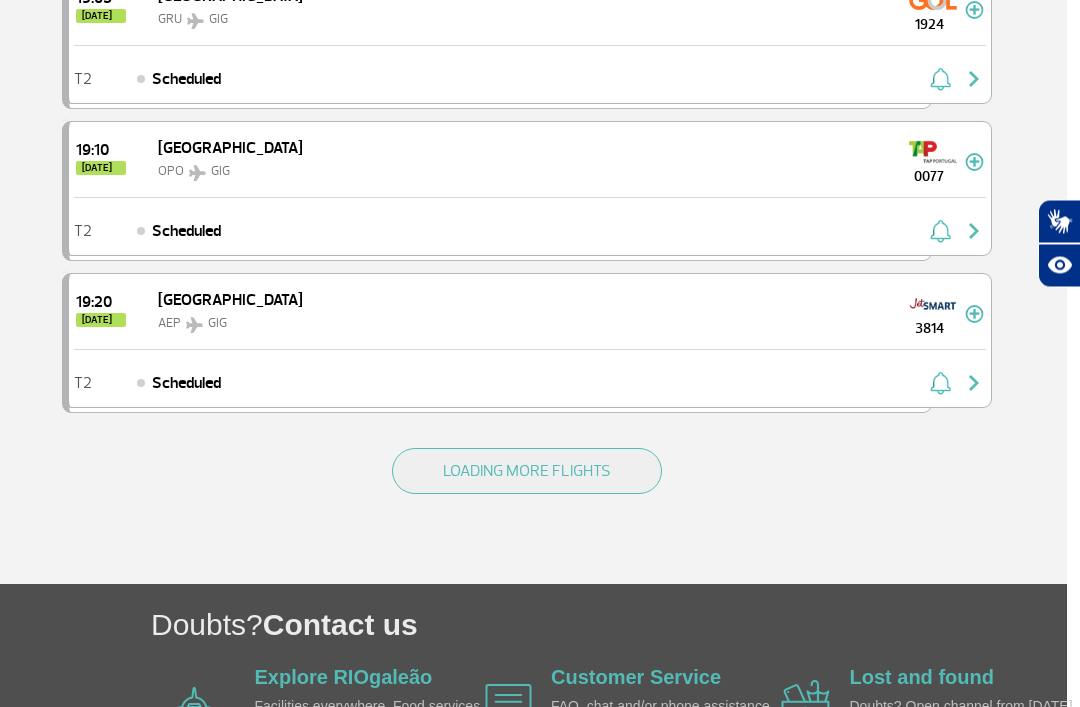 scroll, scrollTop: 5893, scrollLeft: 13, axis: both 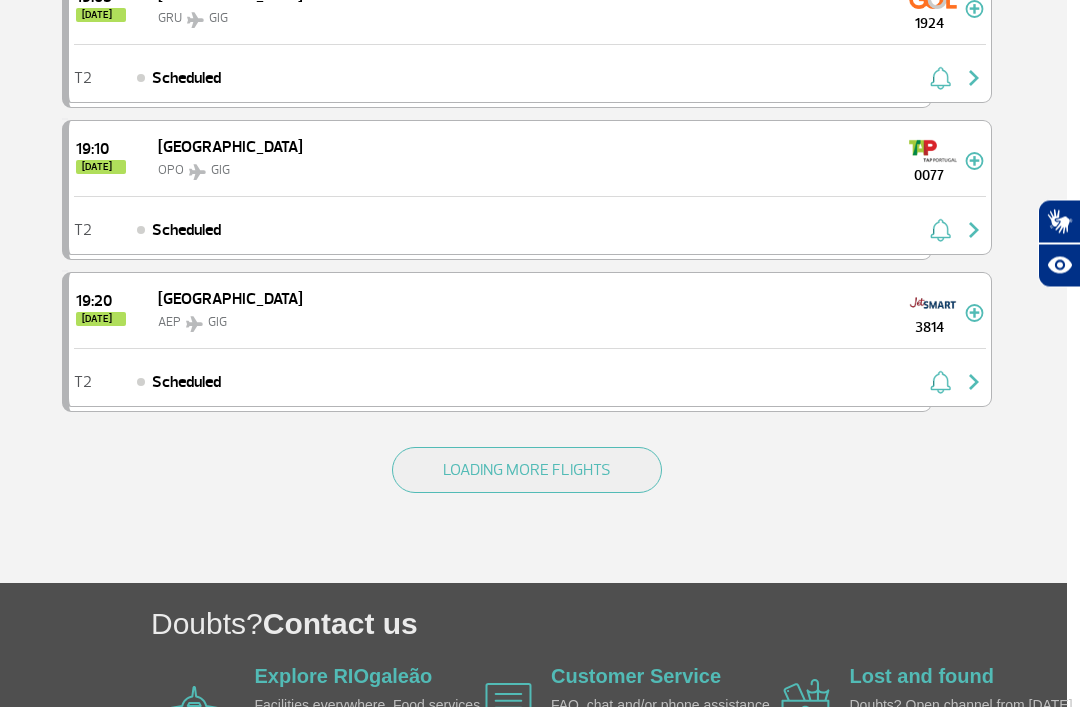 click on "LOADING MORE FLIGHTS" at bounding box center [527, 471] 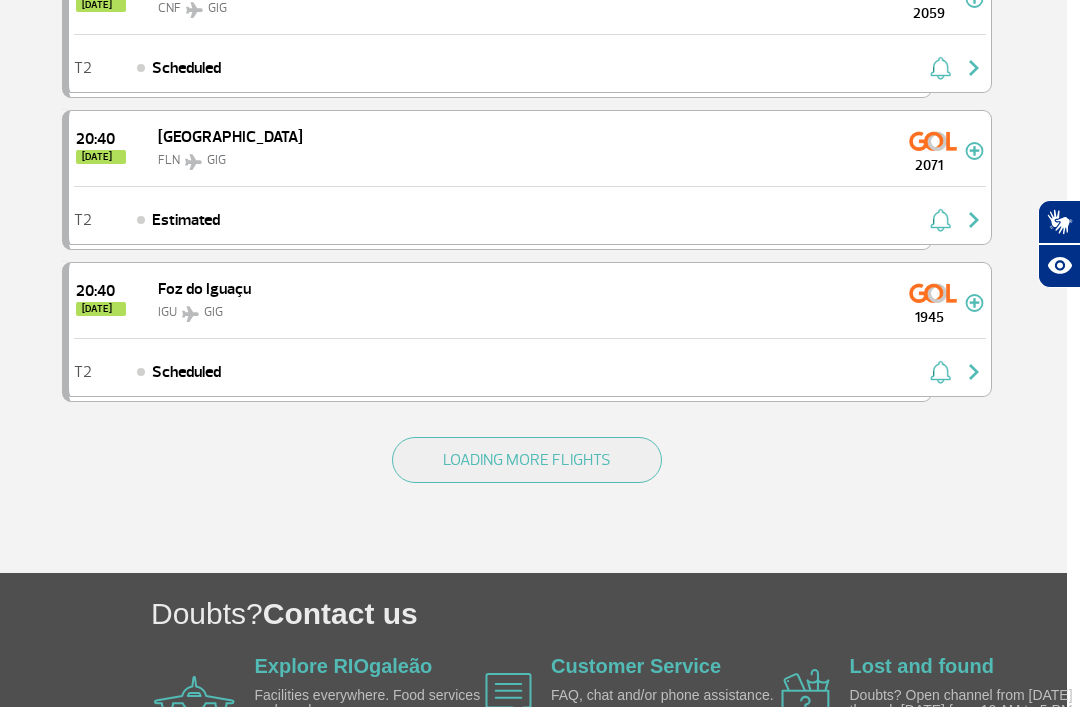 scroll, scrollTop: 9011, scrollLeft: 13, axis: both 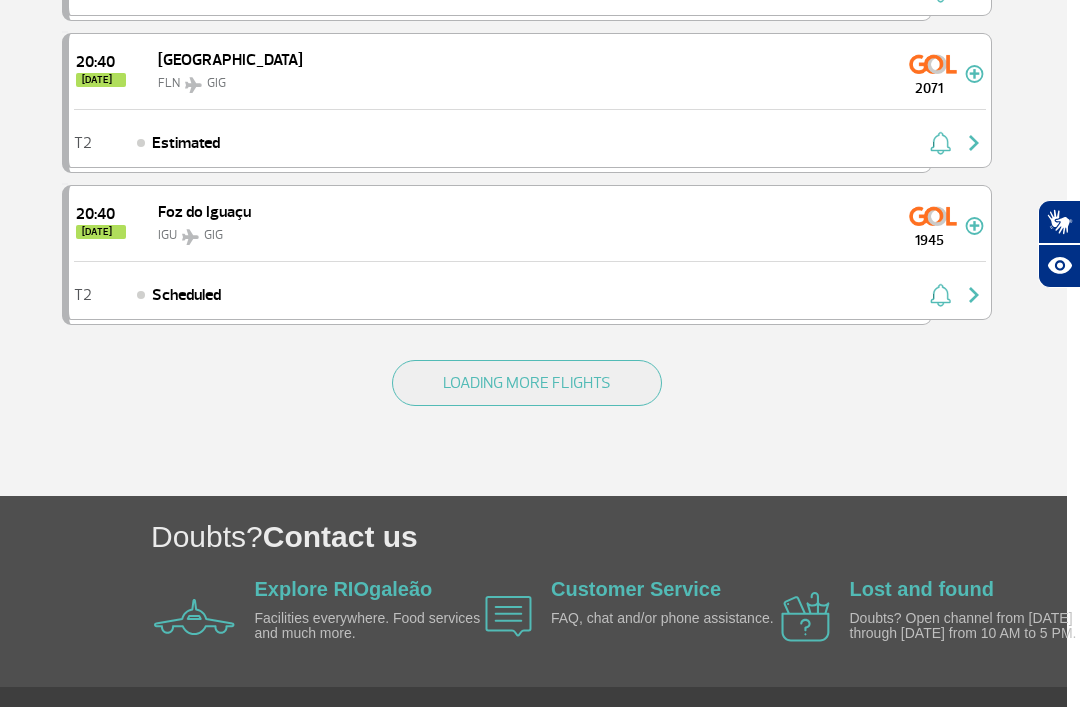 click on "LOADING MORE FLIGHTS" at bounding box center (527, 383) 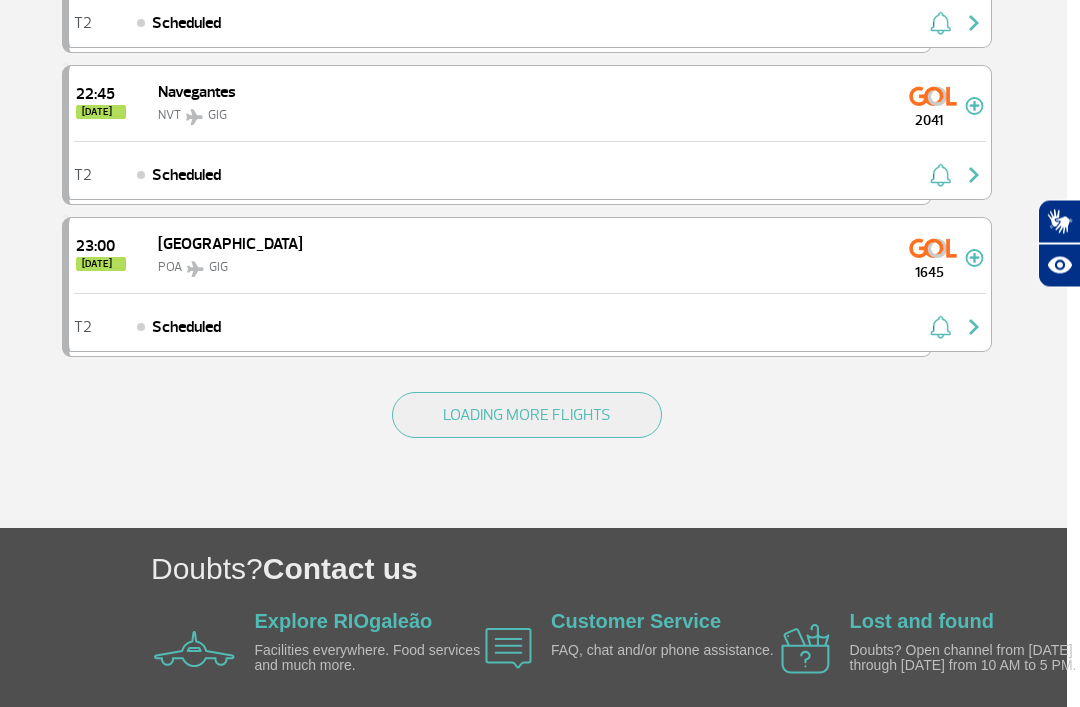 scroll, scrollTop: 12041, scrollLeft: 13, axis: both 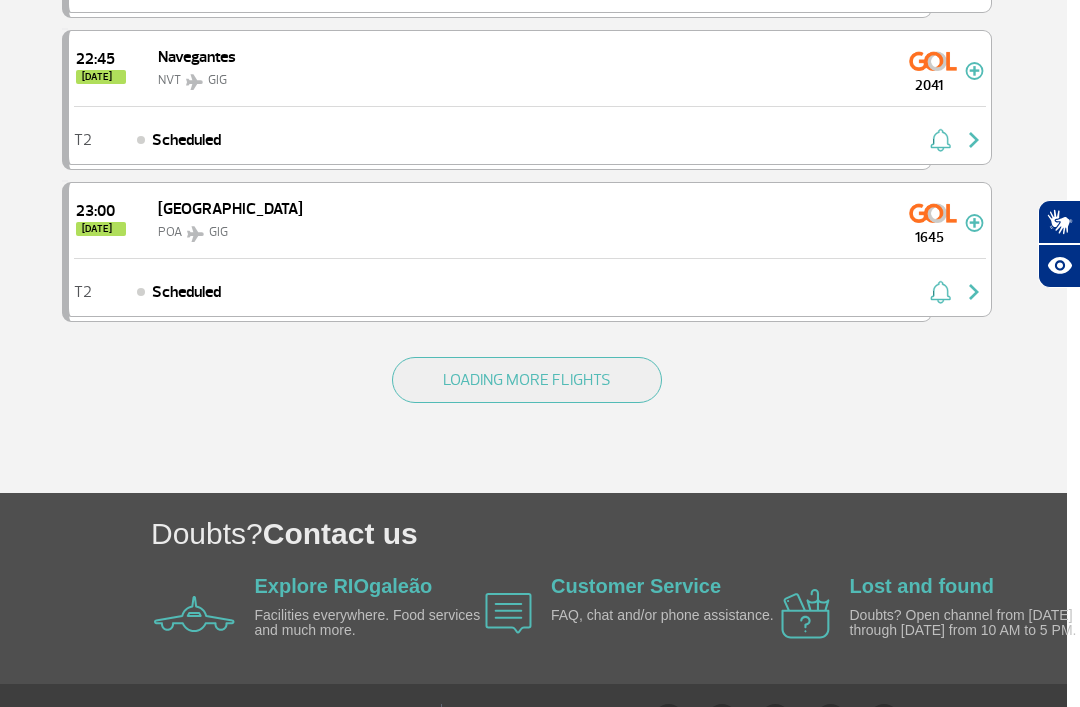 click on "LOADING MORE FLIGHTS" at bounding box center [527, 380] 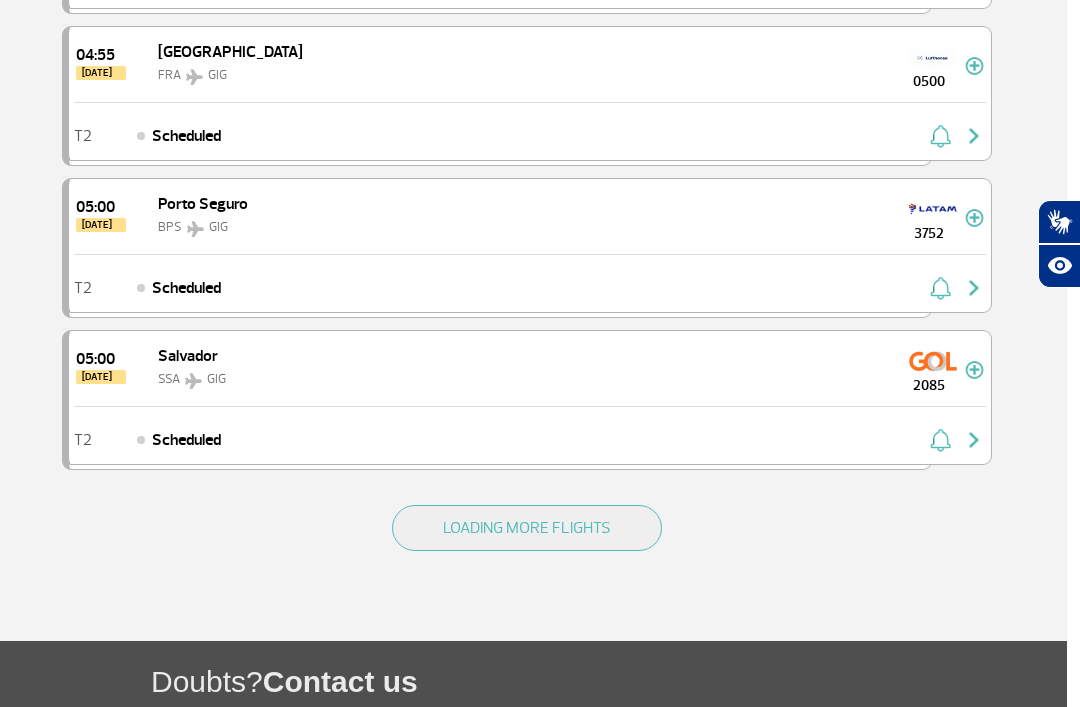 scroll, scrollTop: 14881, scrollLeft: 13, axis: both 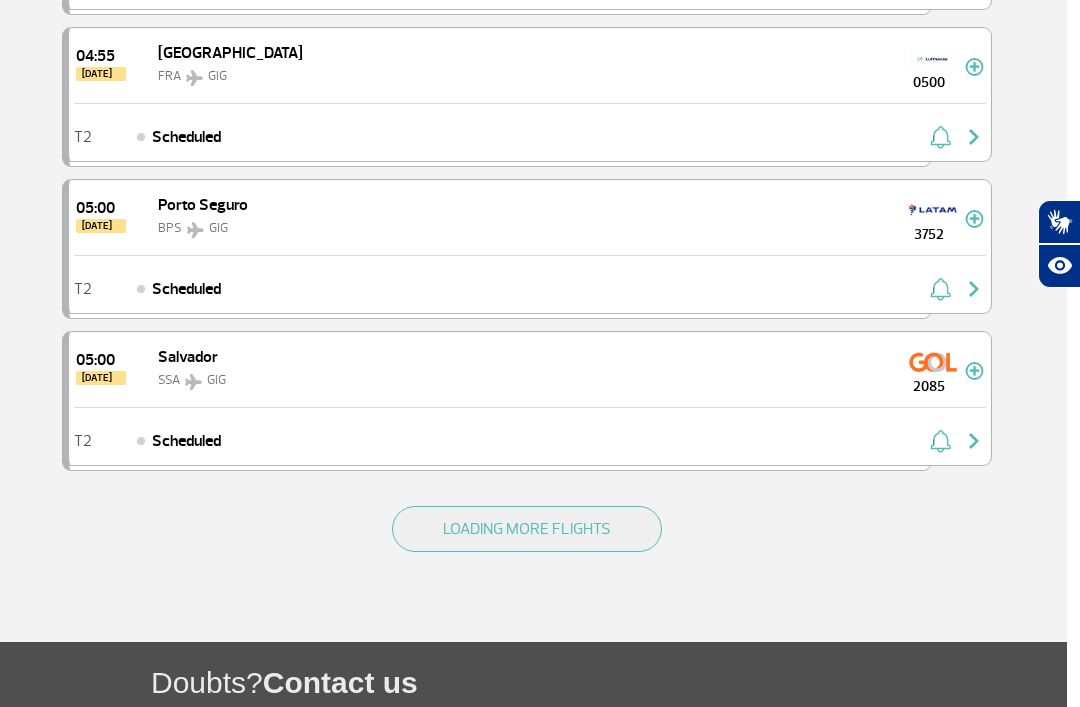 click on "T2  Scheduled" at bounding box center [530, 132] 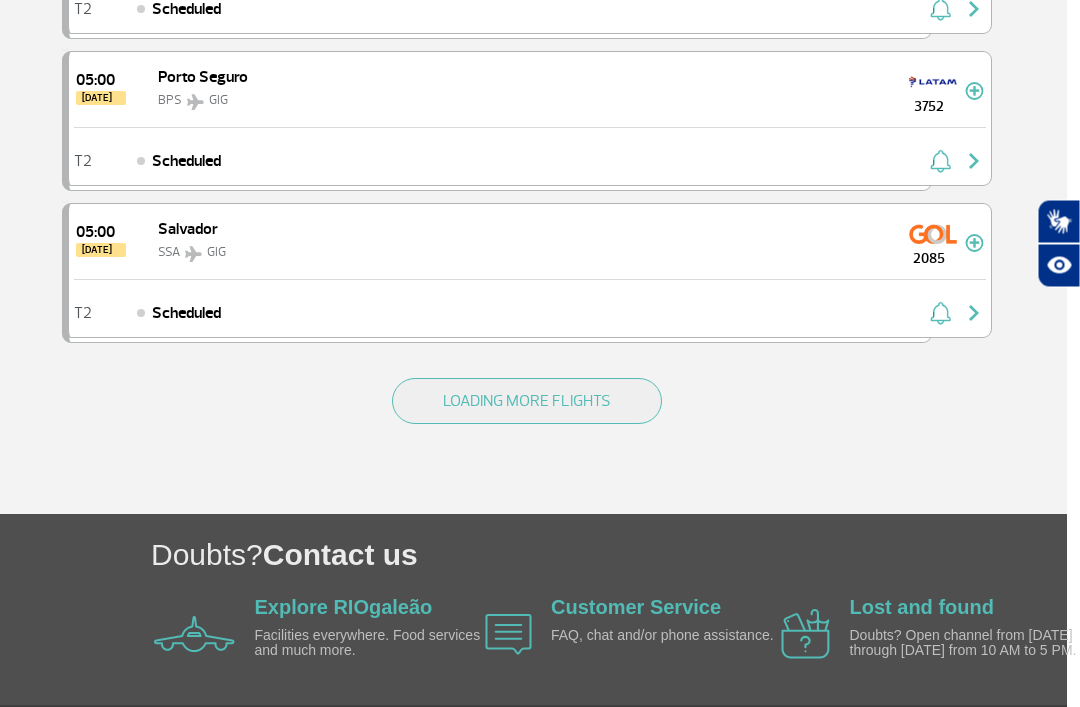 scroll, scrollTop: 15010, scrollLeft: 12, axis: both 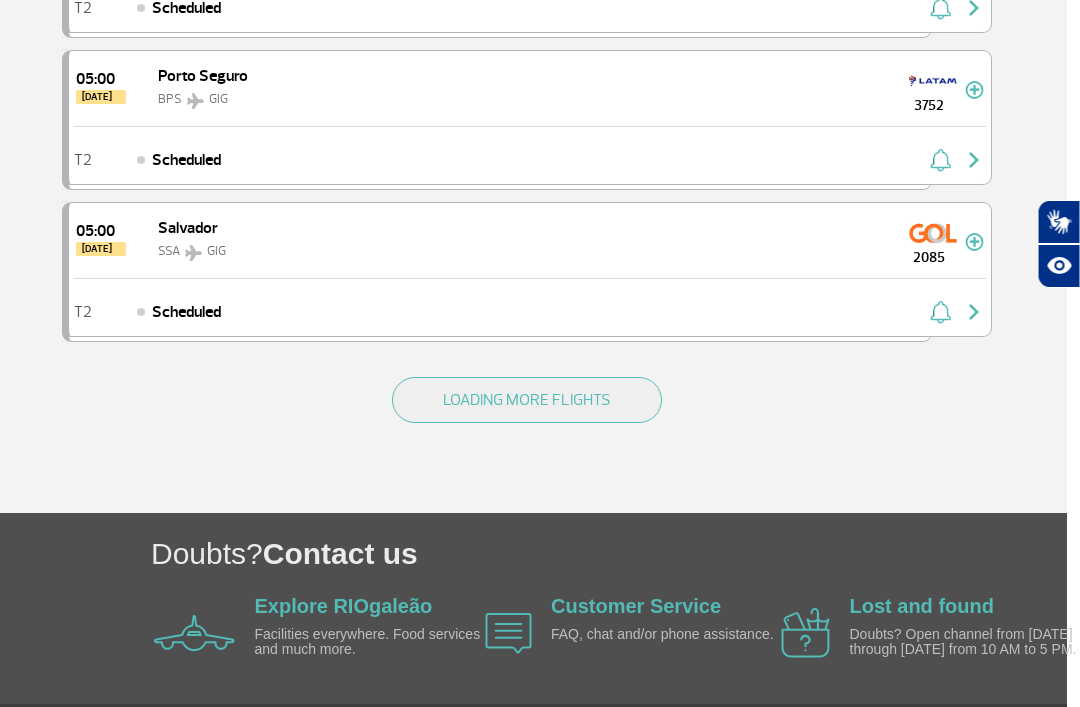 click on "LOADING MORE FLIGHTS" at bounding box center (528, 400) 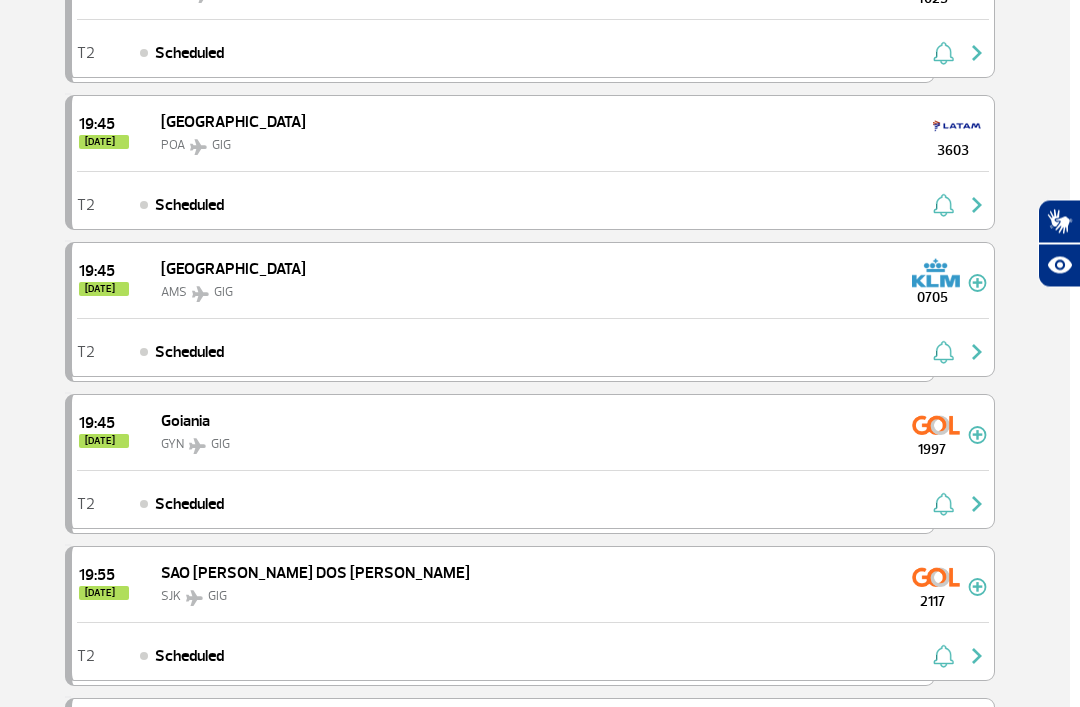 scroll, scrollTop: 6983, scrollLeft: 10, axis: both 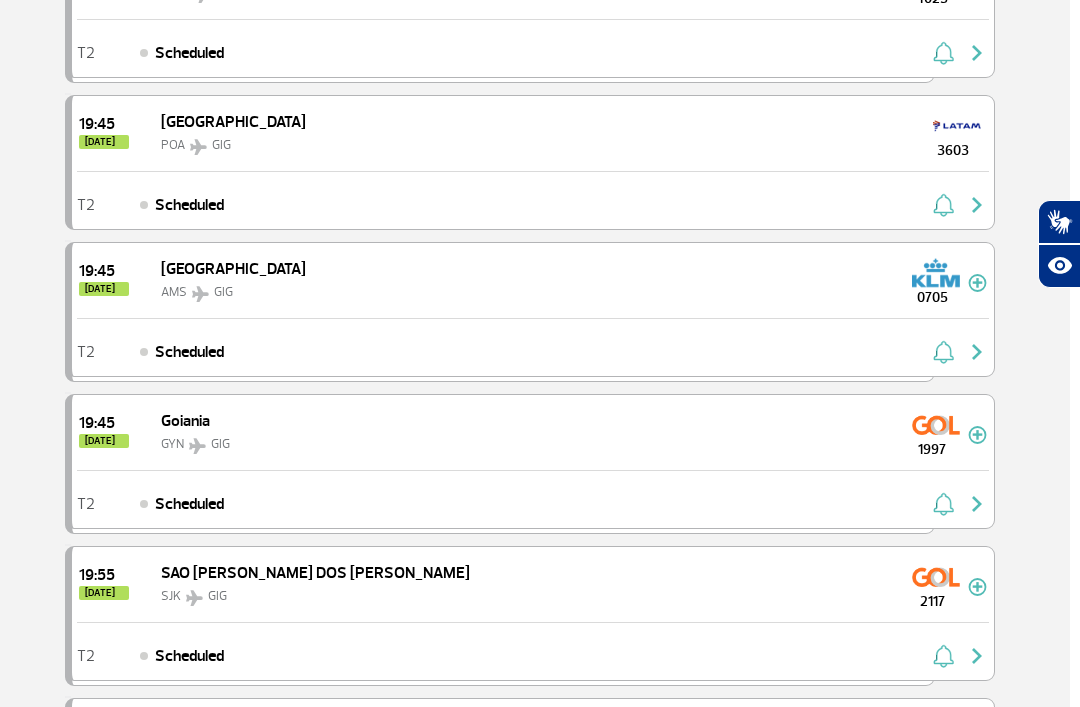 click at bounding box center [977, 352] 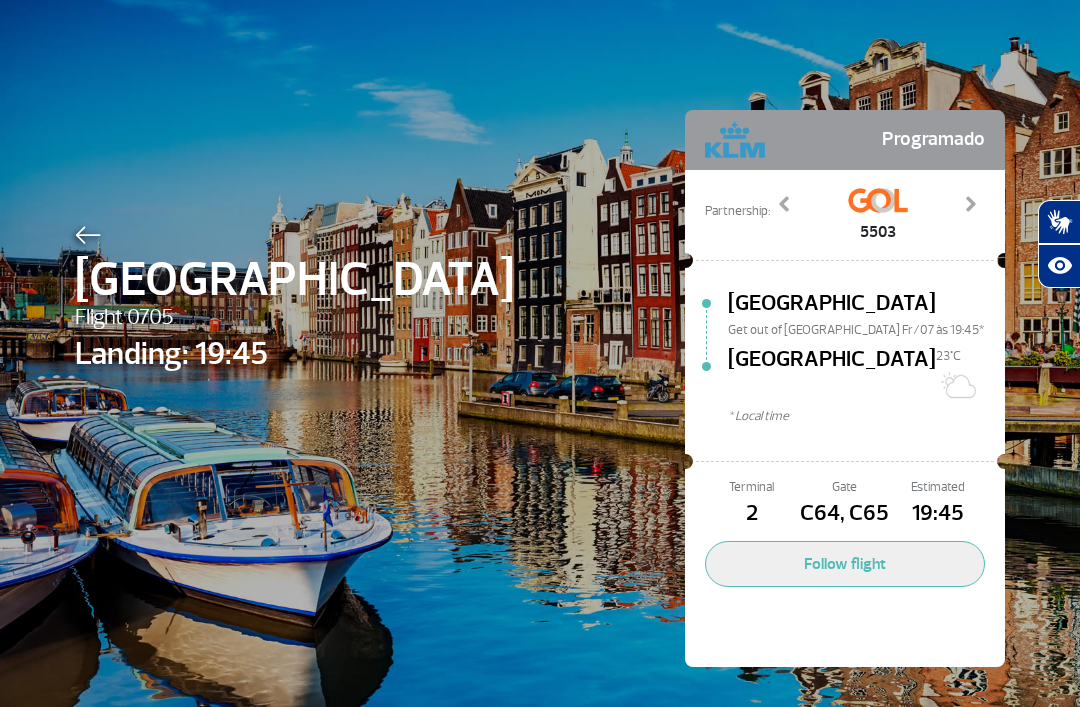 scroll, scrollTop: 0, scrollLeft: 10, axis: horizontal 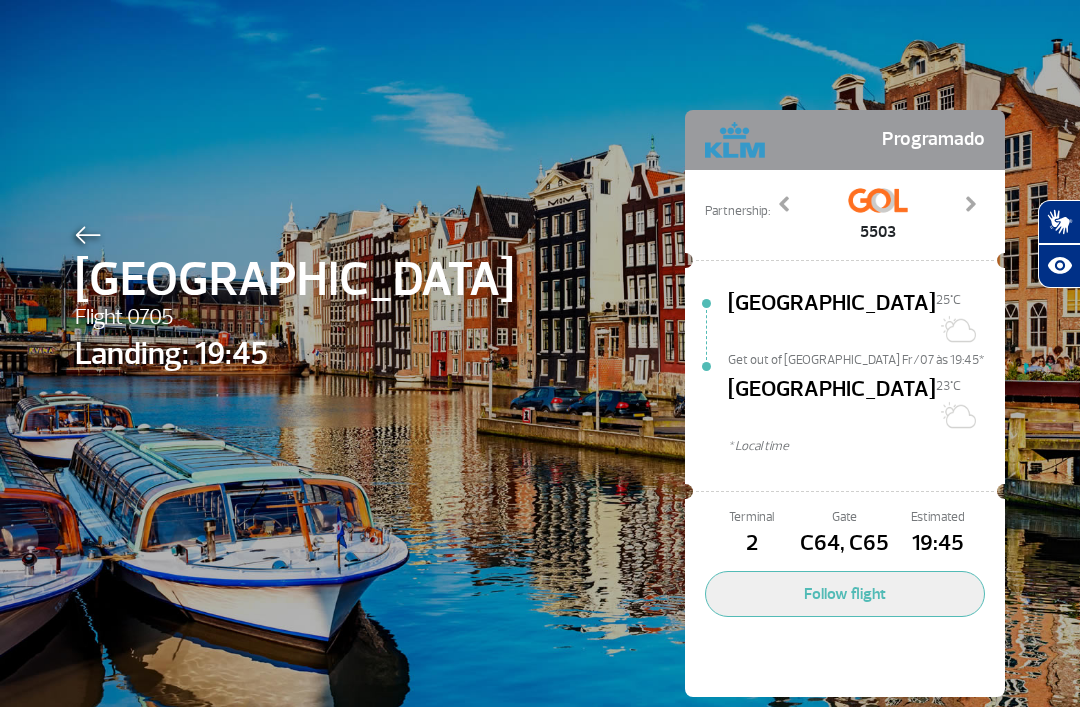 click on "Follow flight" 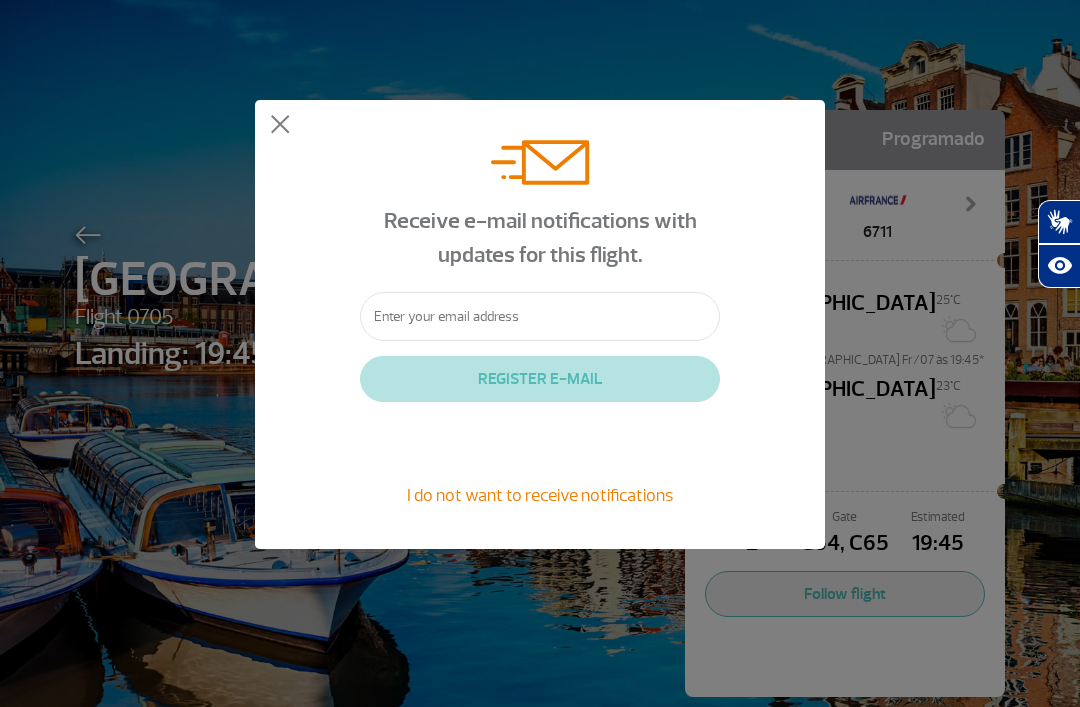 click 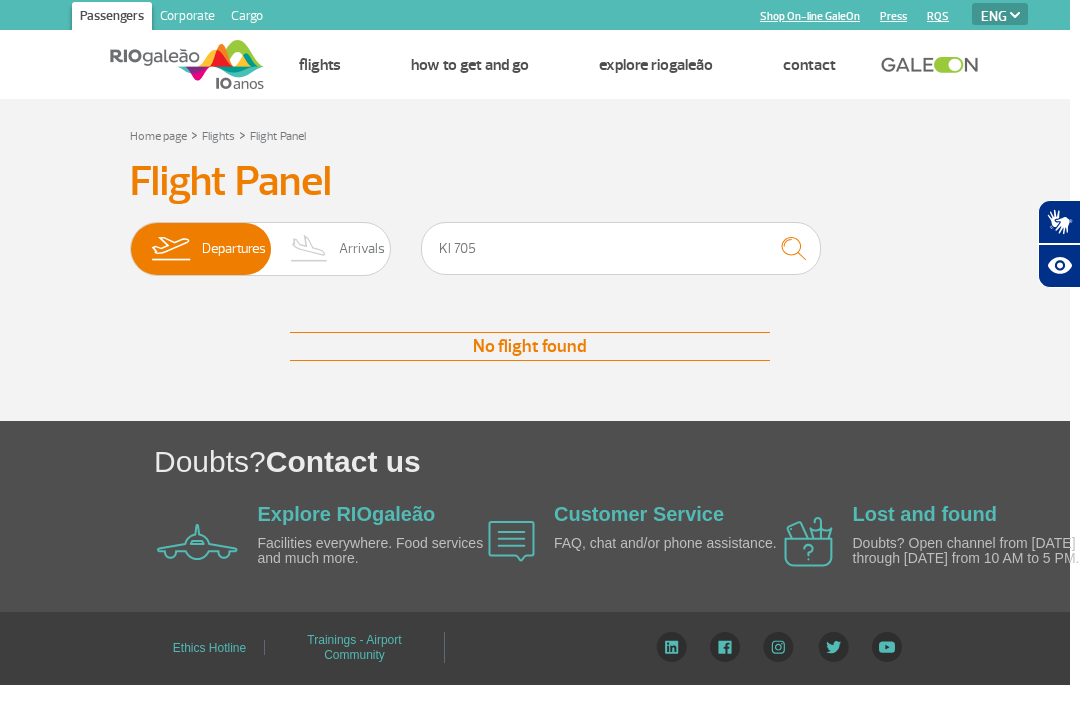 click at bounding box center [309, 249] 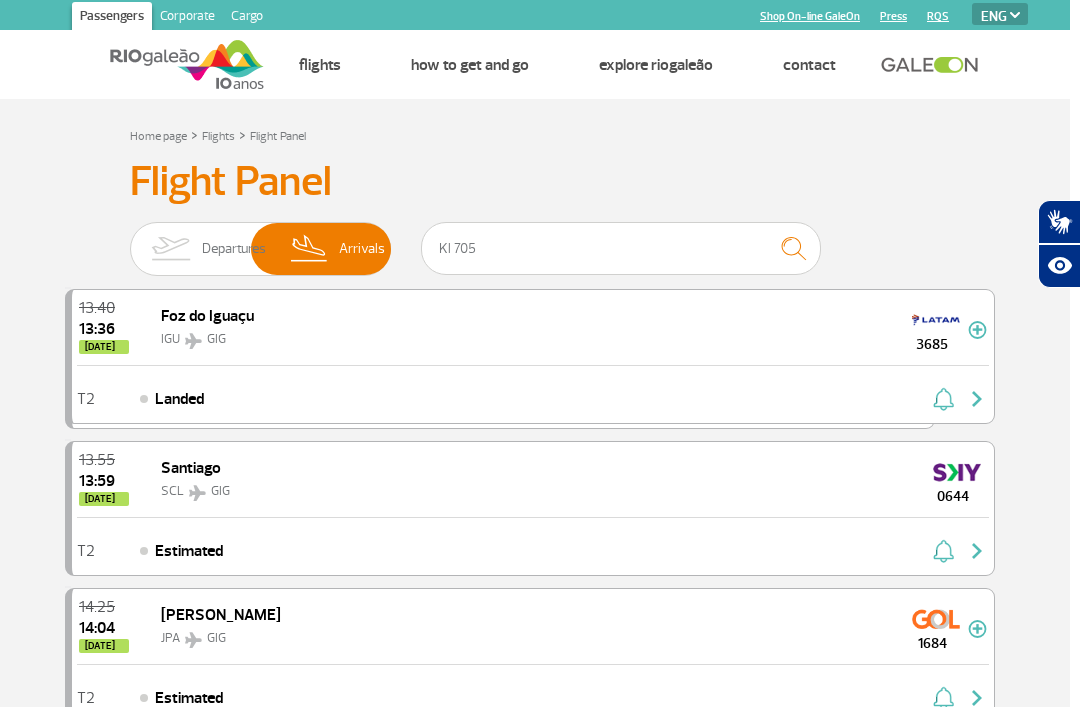 click on "Departures" at bounding box center (234, 249) 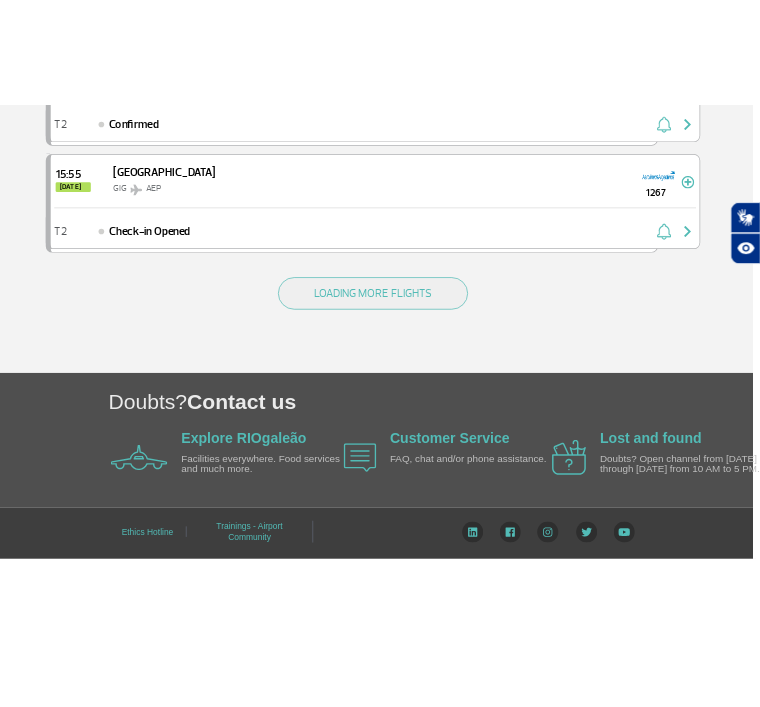 scroll, scrollTop: 3167, scrollLeft: 0, axis: vertical 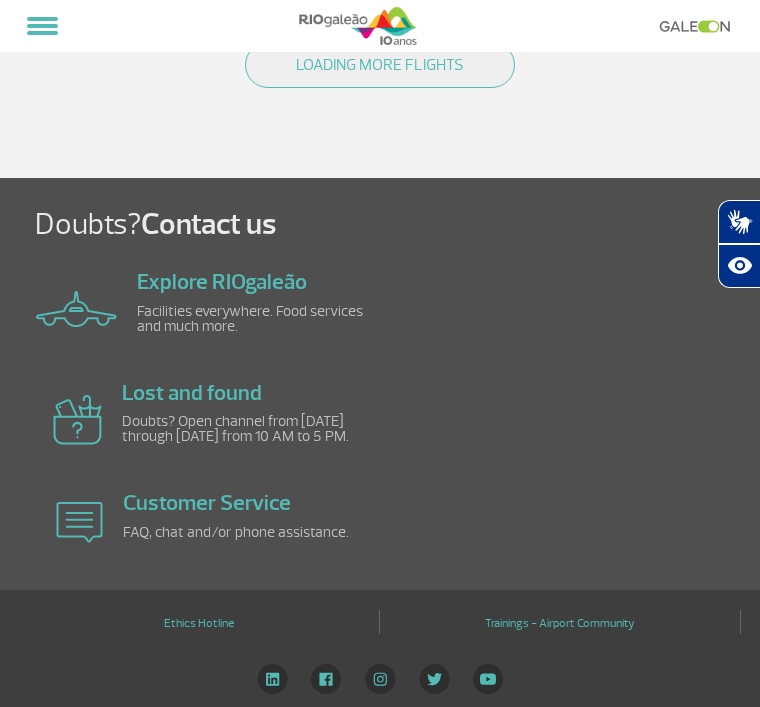 click on "Explore RIOgaleão Facilities everywhere. Food services and much more." 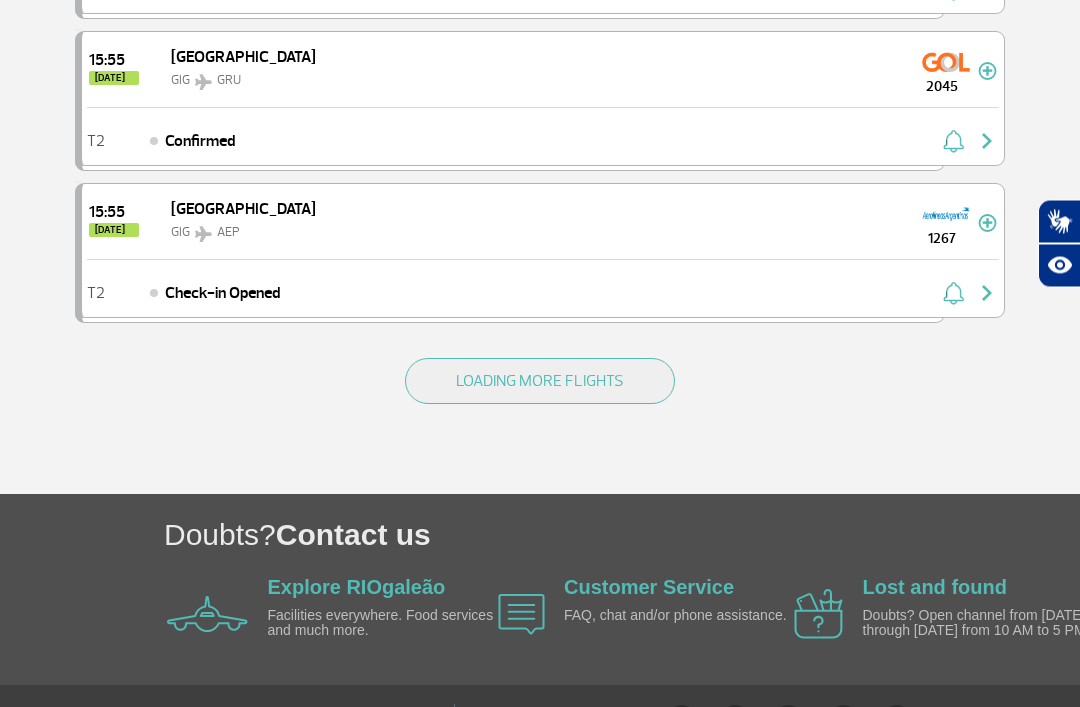 scroll, scrollTop: 2961, scrollLeft: 0, axis: vertical 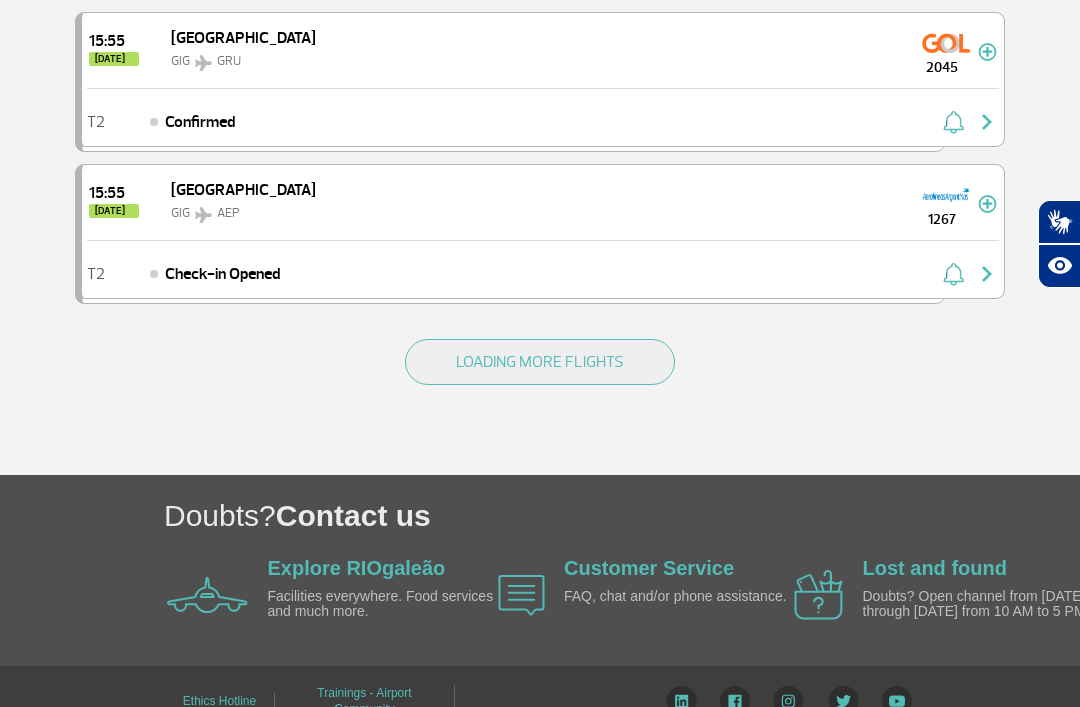 click on "LOADING MORE FLIGHTS" at bounding box center (540, 362) 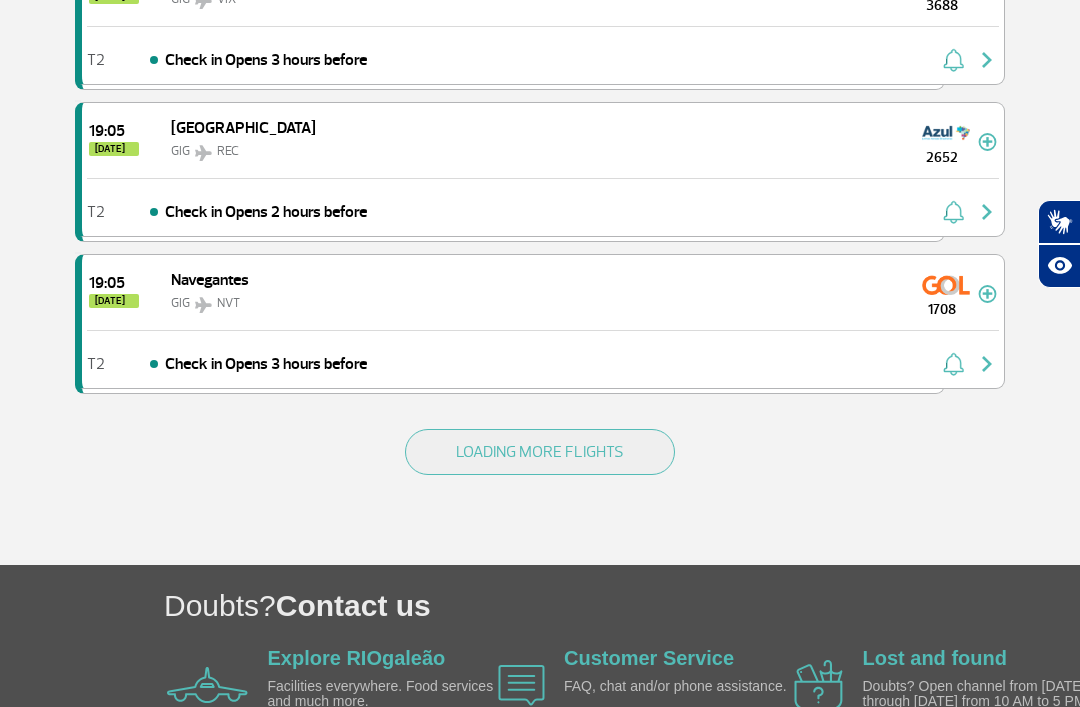scroll, scrollTop: 5981, scrollLeft: 0, axis: vertical 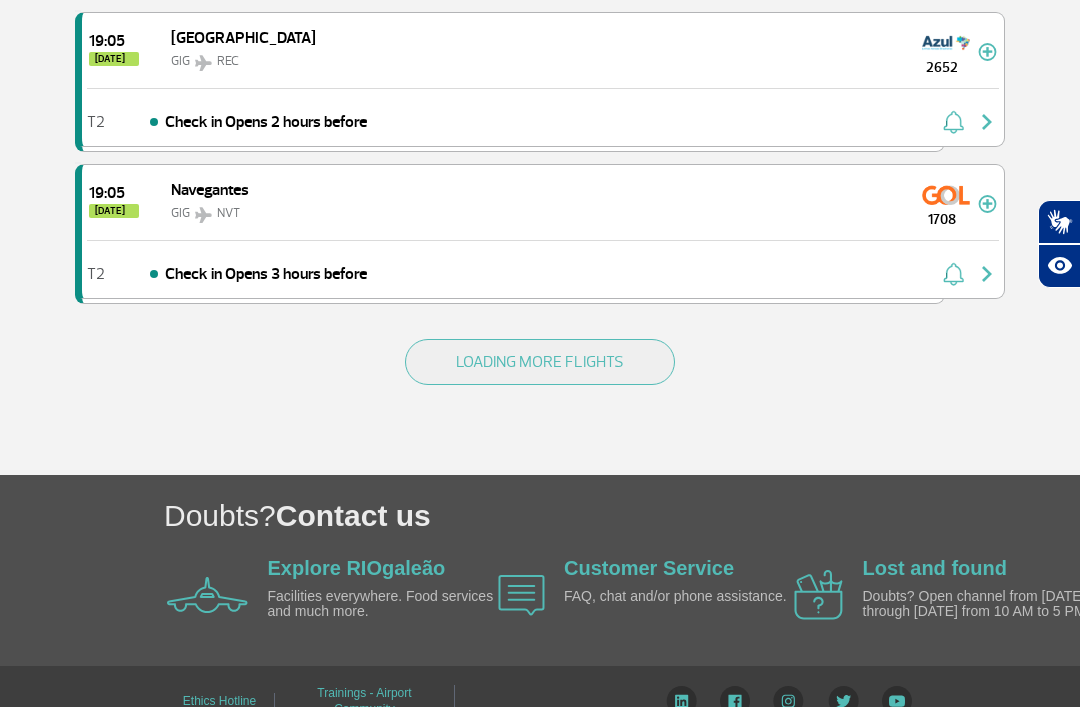 click on "LOADING MORE FLIGHTS" at bounding box center (540, 362) 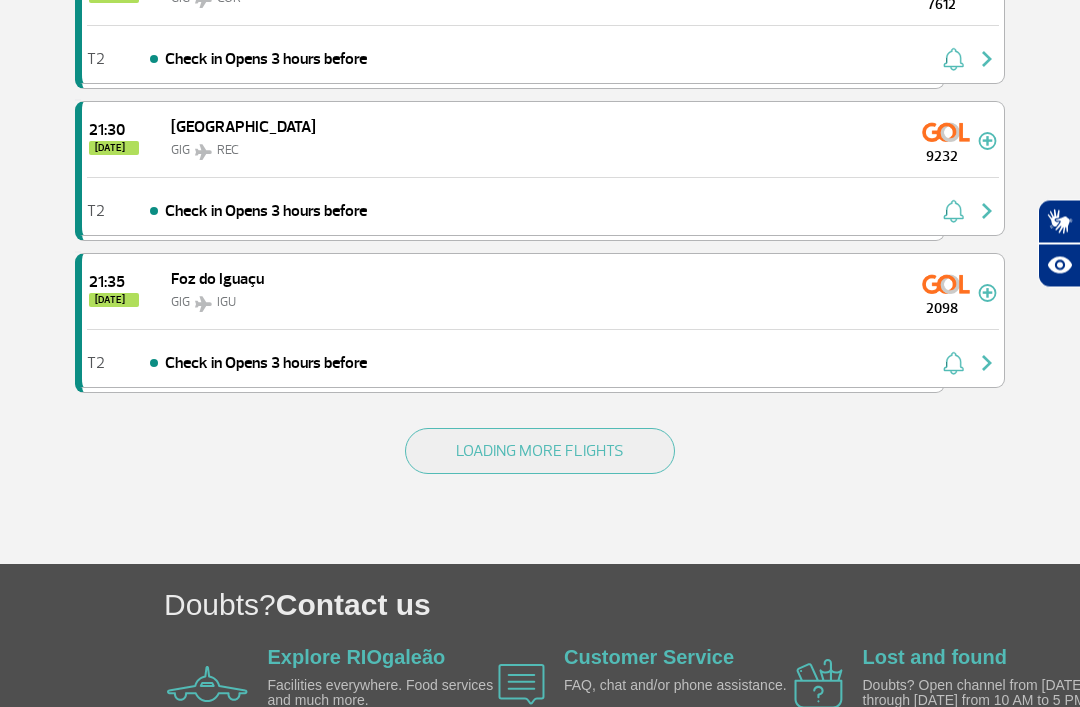 scroll, scrollTop: 9016, scrollLeft: 0, axis: vertical 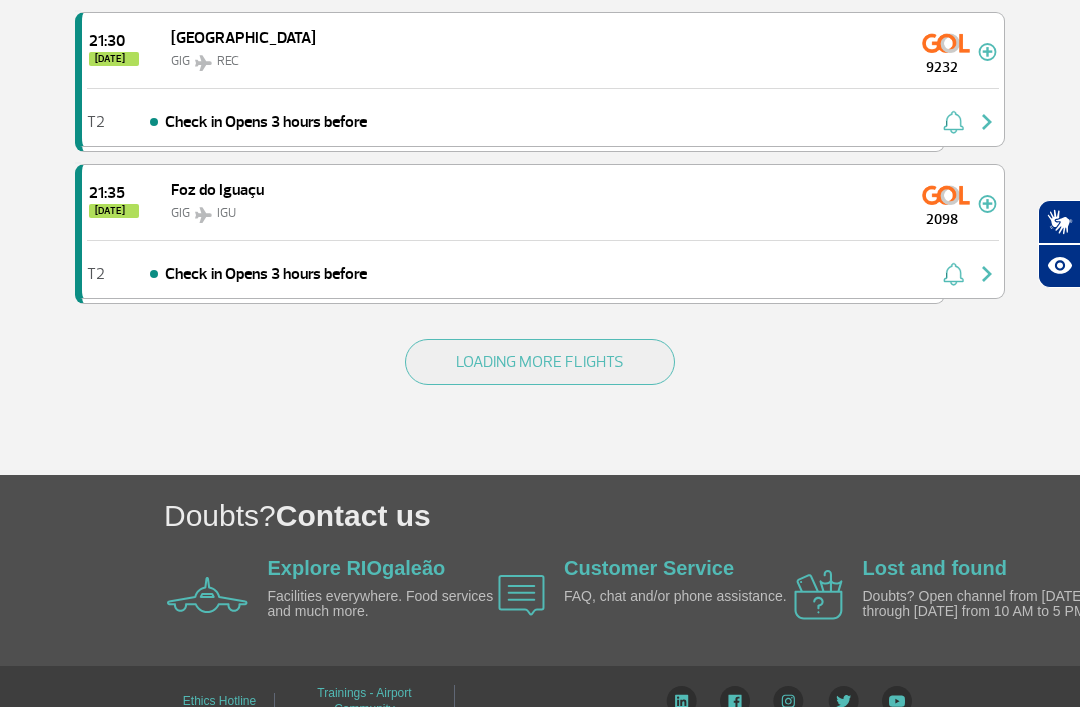 click on "LOADING MORE FLIGHTS" at bounding box center (540, 362) 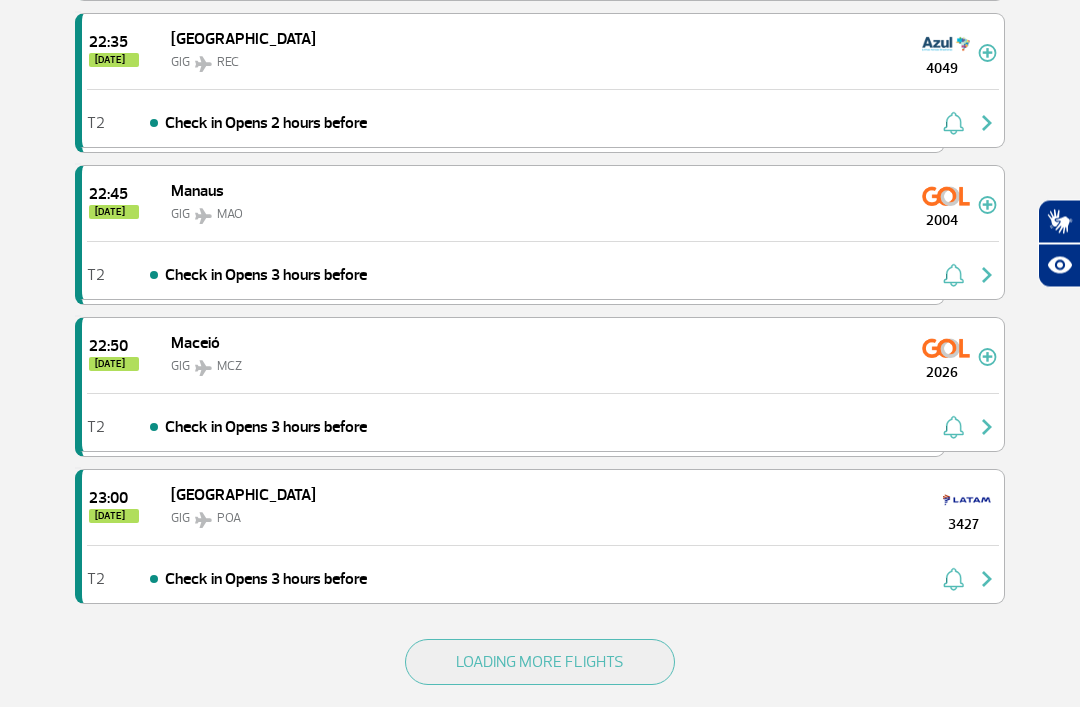 scroll, scrollTop: 11741, scrollLeft: 0, axis: vertical 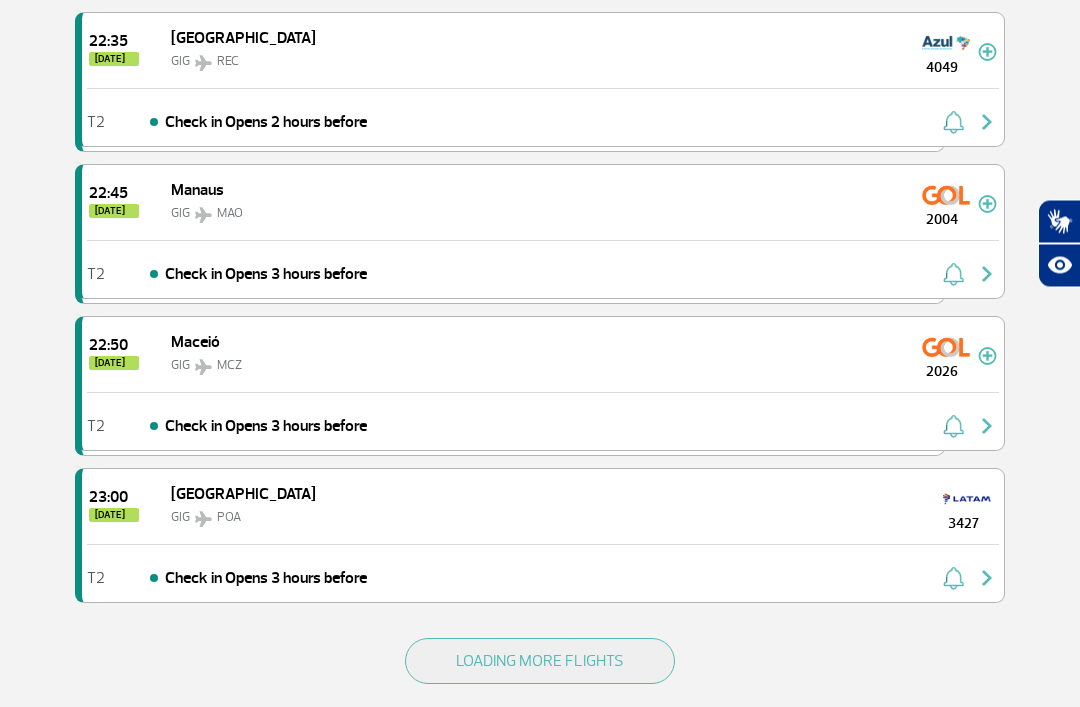 click on "LOADING MORE FLIGHTS" at bounding box center (540, 662) 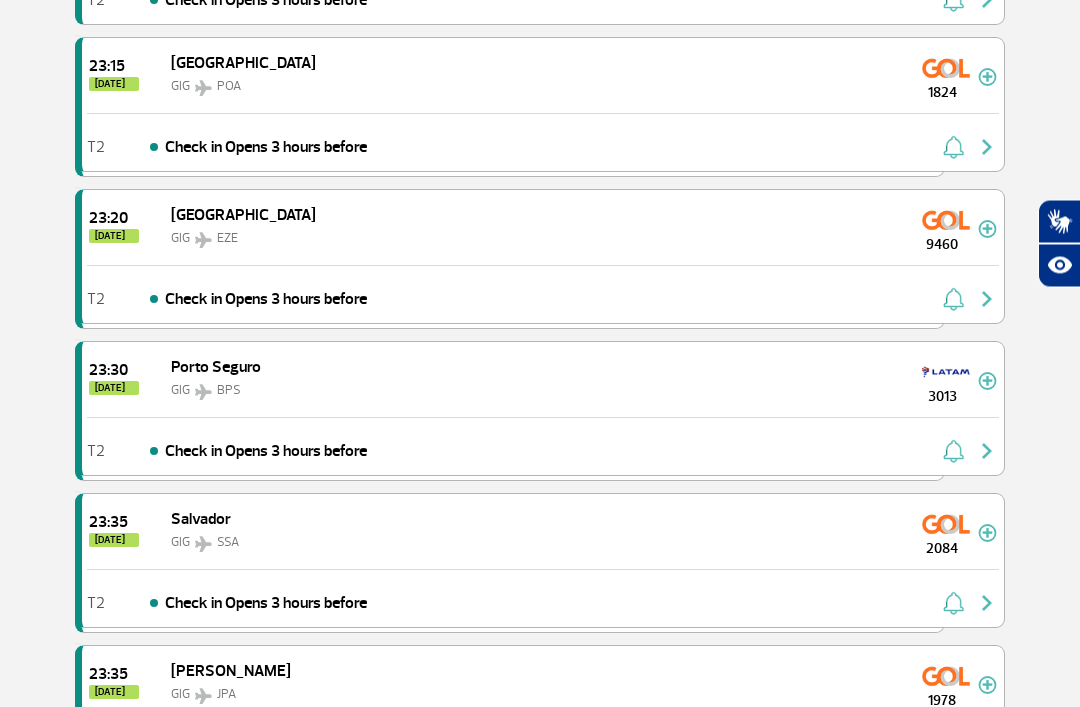 scroll, scrollTop: 12467, scrollLeft: 0, axis: vertical 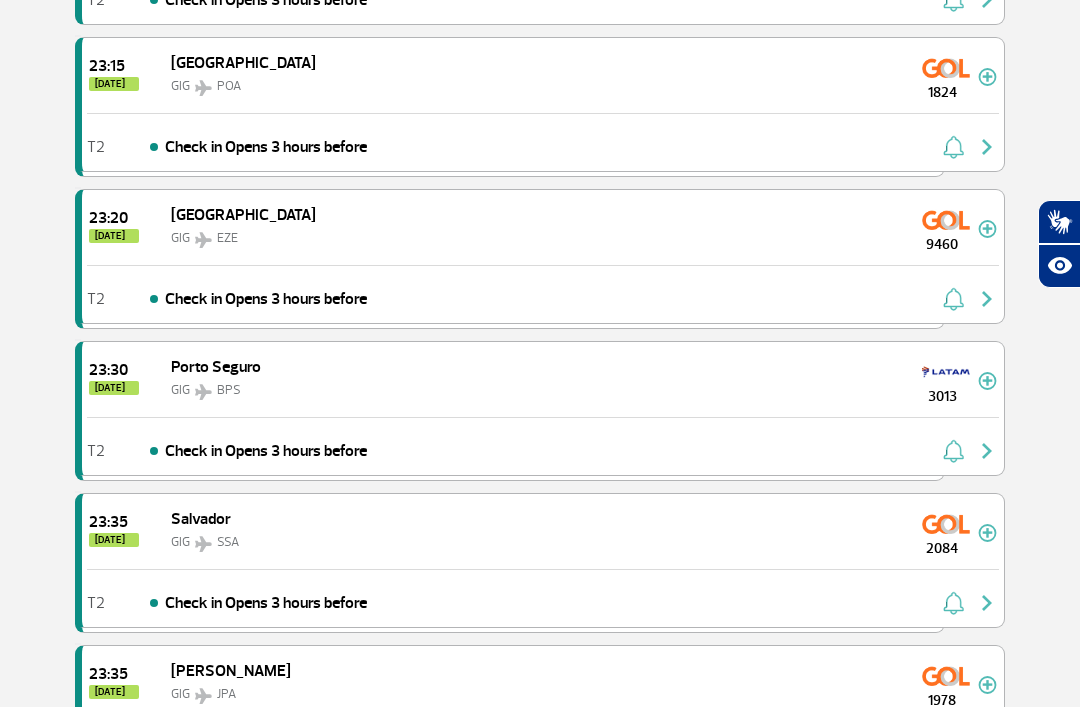 click at bounding box center (953, 451) 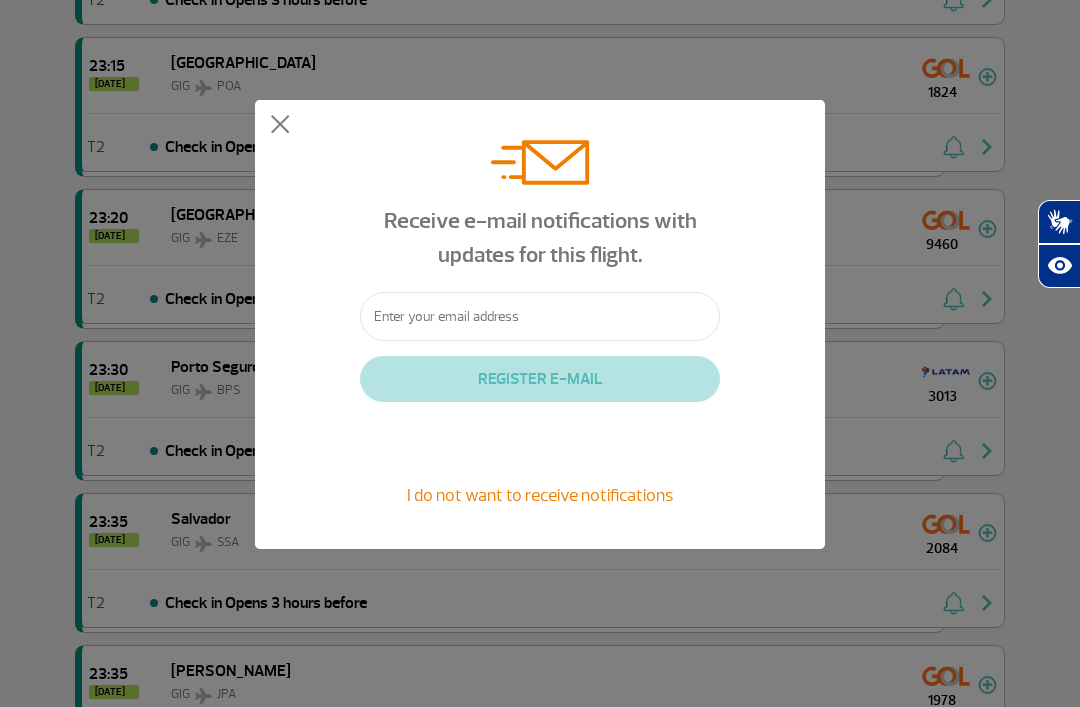 click 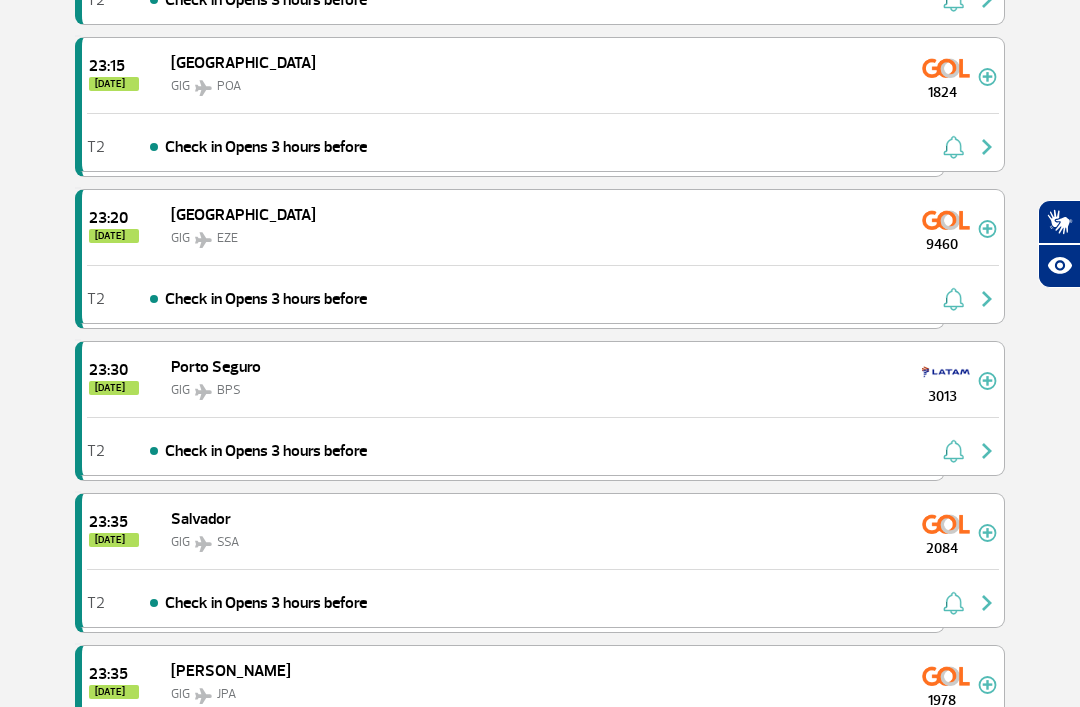 click on "GIG BPS" at bounding box center [216, 389] 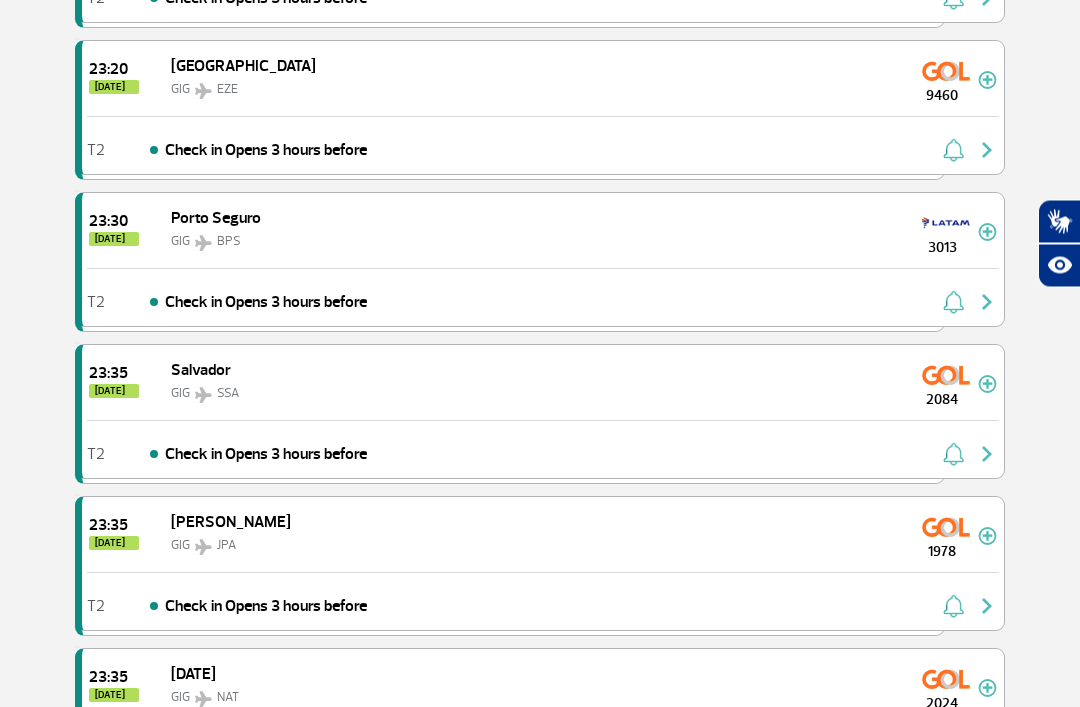 scroll, scrollTop: 12635, scrollLeft: 0, axis: vertical 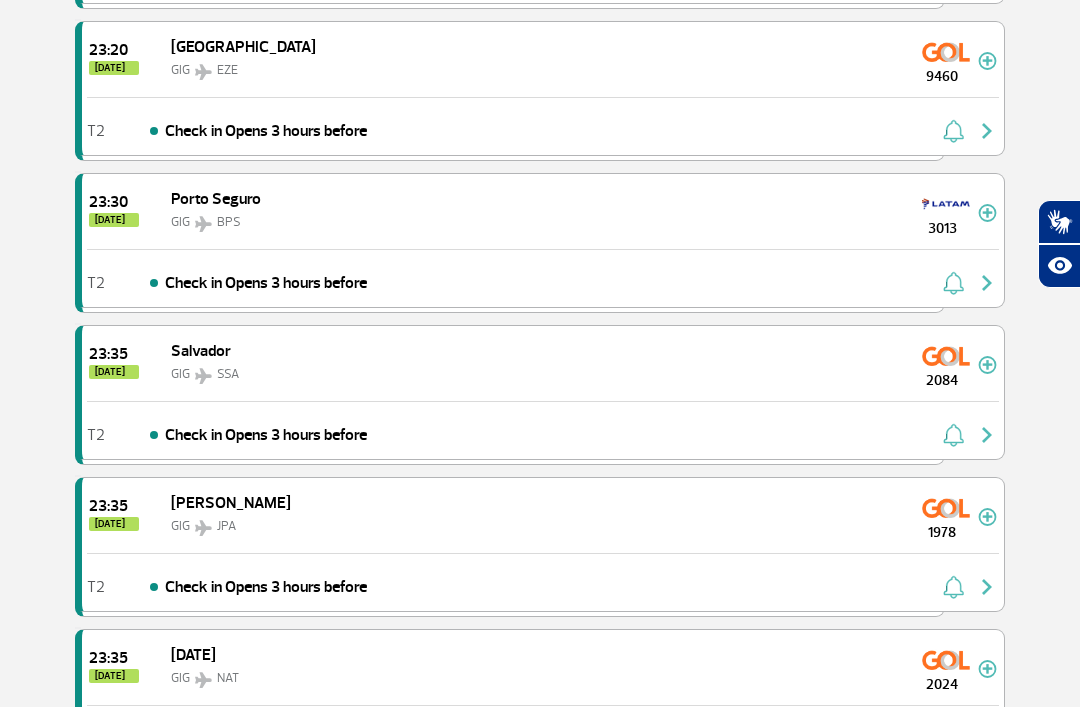 click at bounding box center (987, 283) 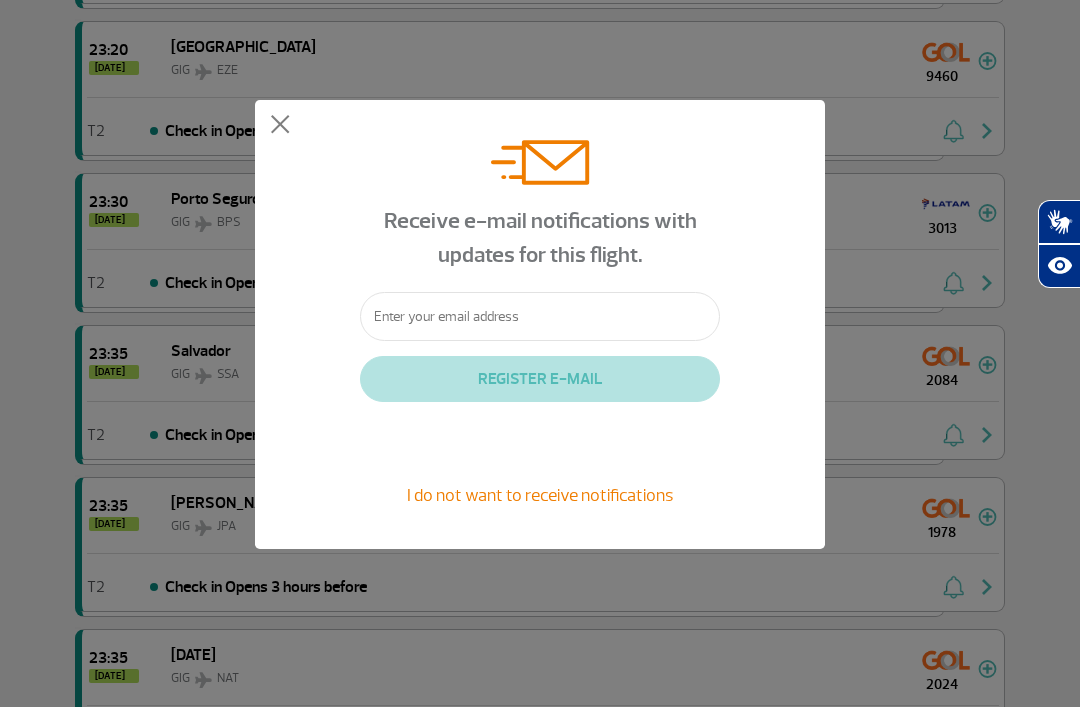 click 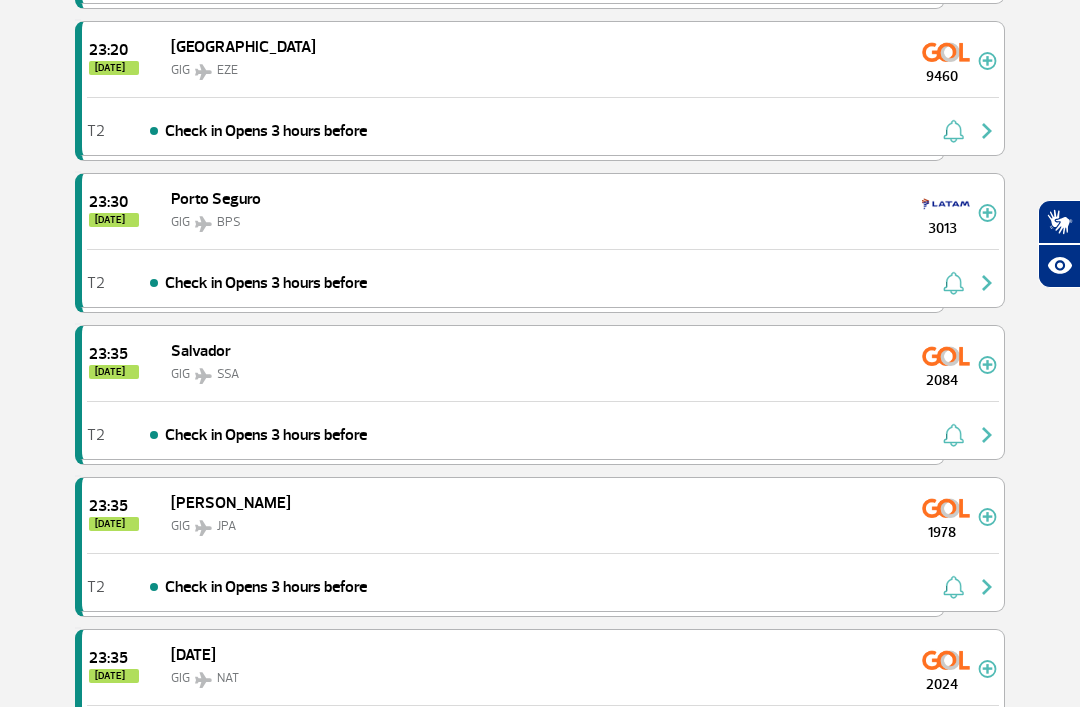 click on "Porto Seguro" at bounding box center (216, 199) 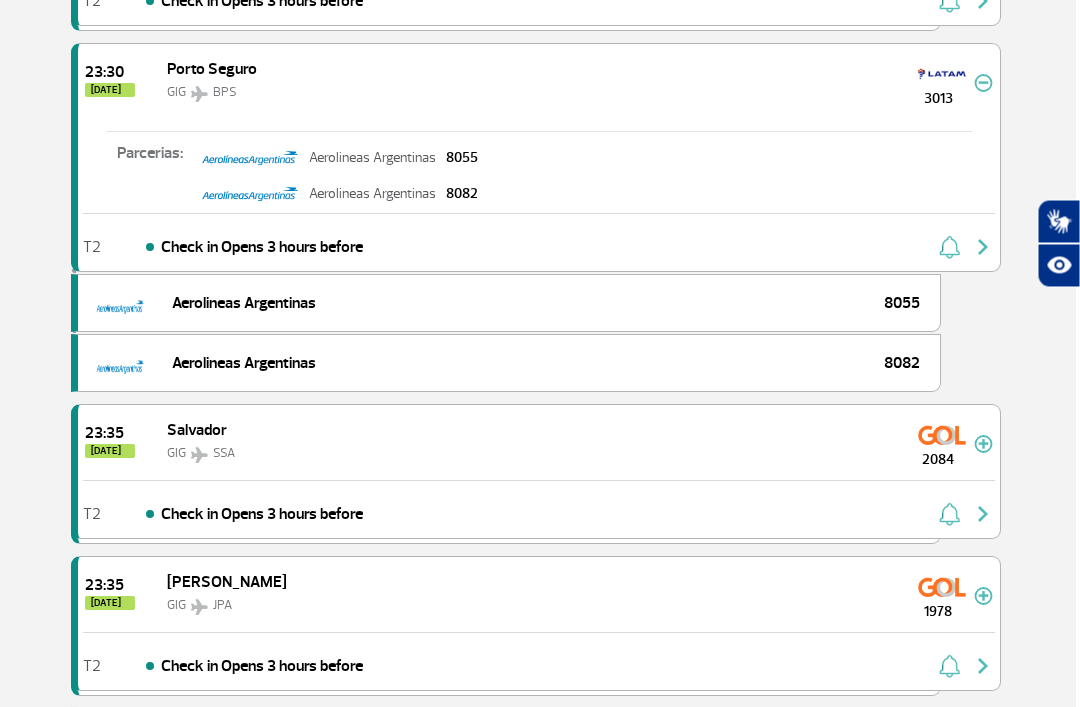 scroll, scrollTop: 12765, scrollLeft: 4, axis: both 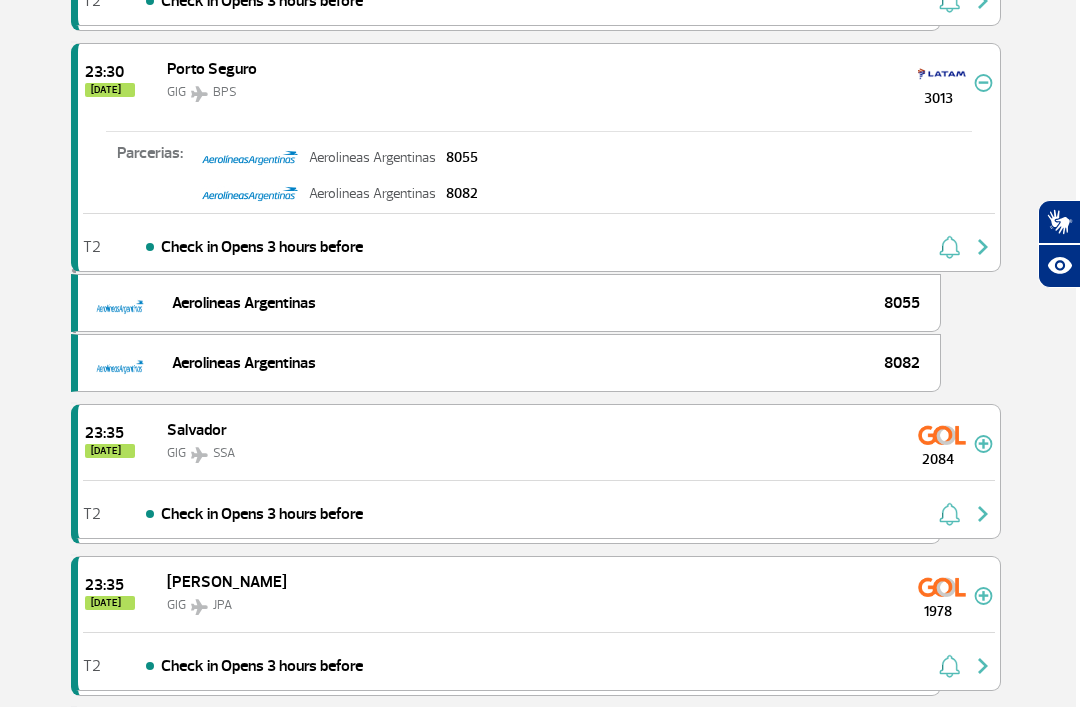 click at bounding box center (949, 247) 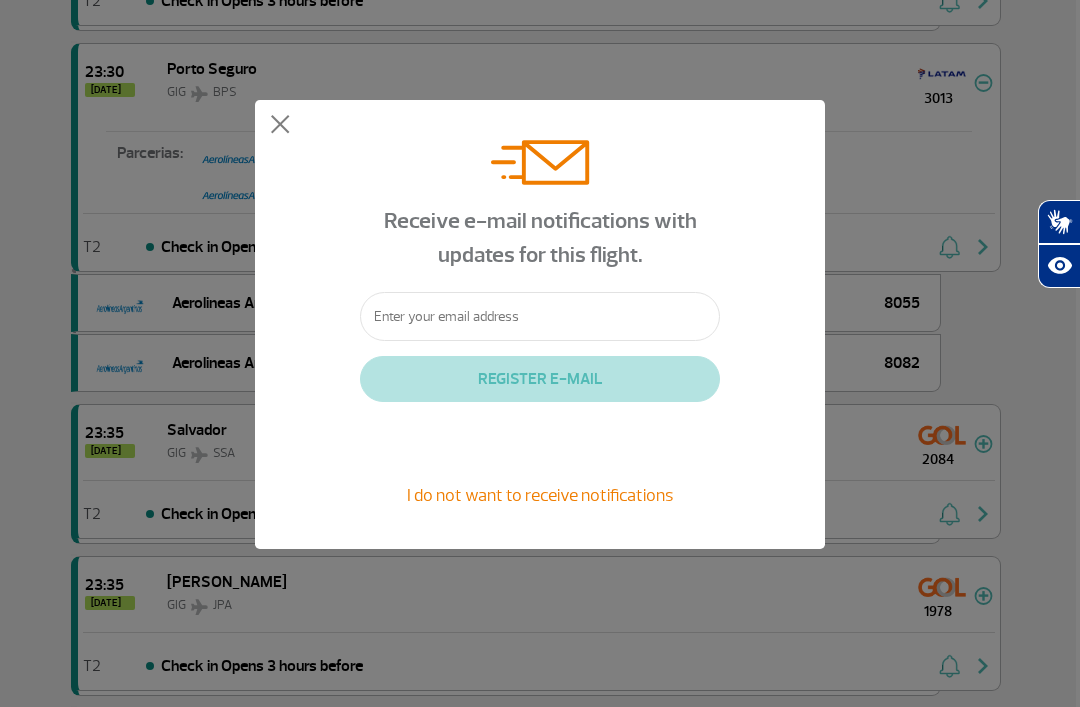click 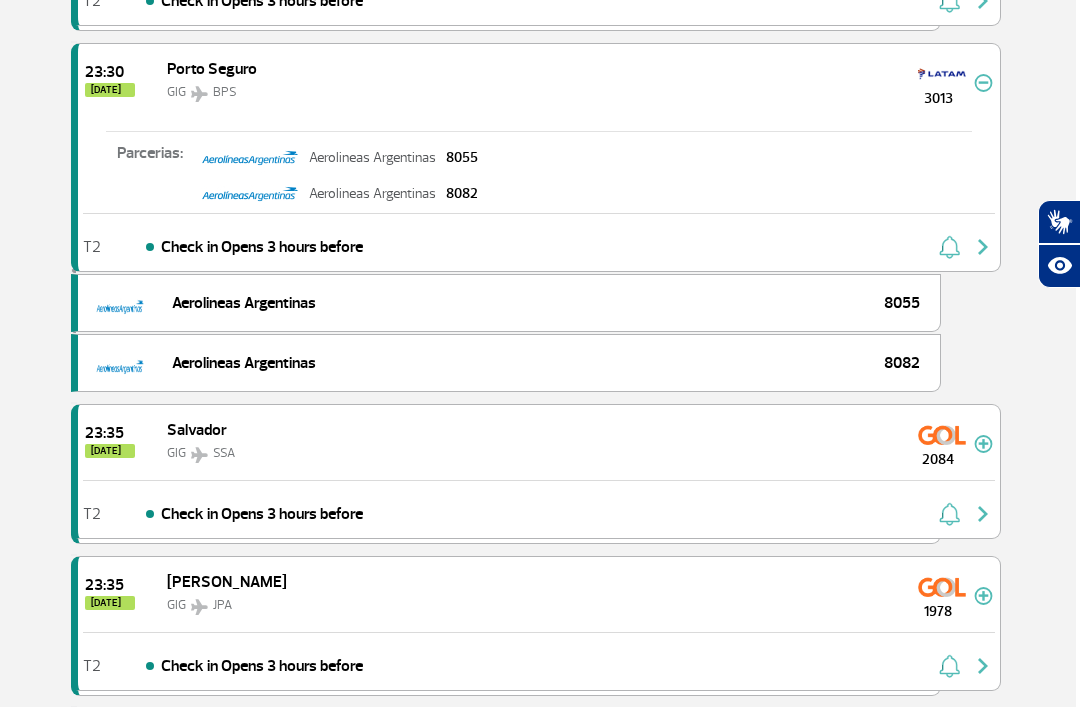 click at bounding box center [942, 74] 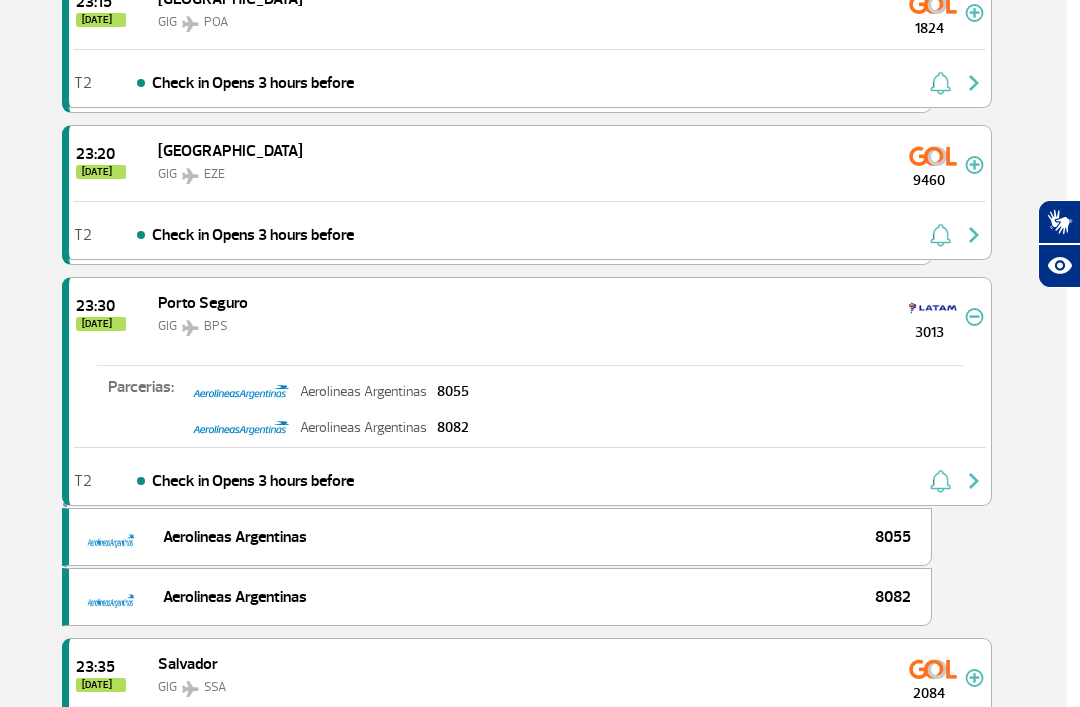 scroll, scrollTop: 12529, scrollLeft: 13, axis: both 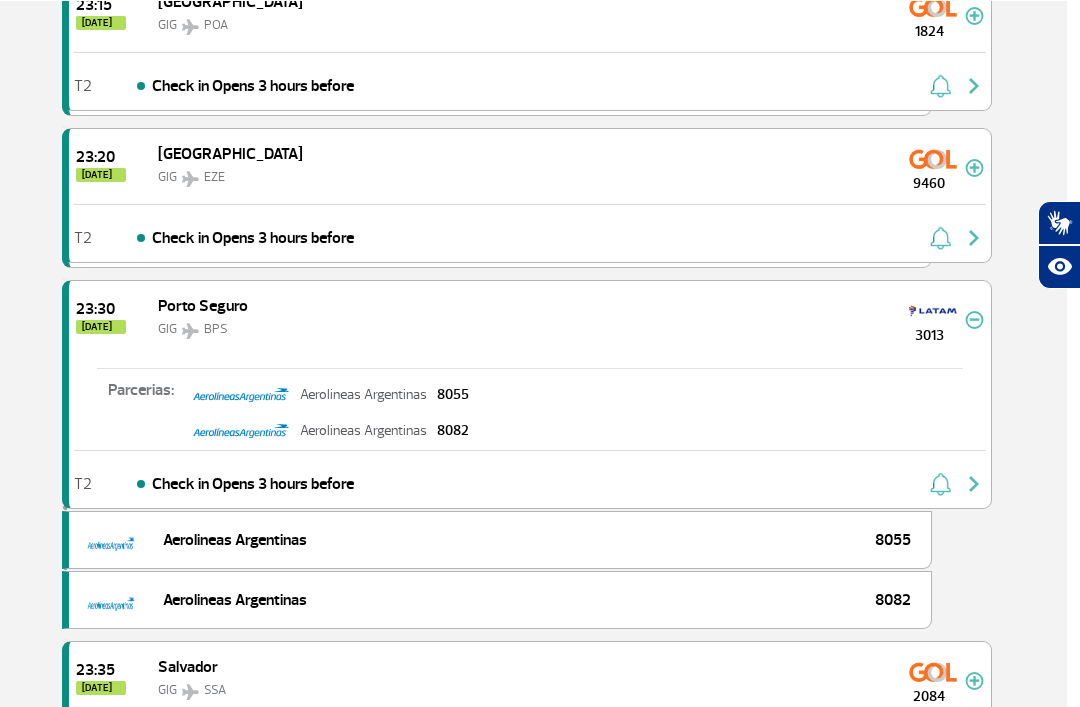 click at bounding box center (933, 310) 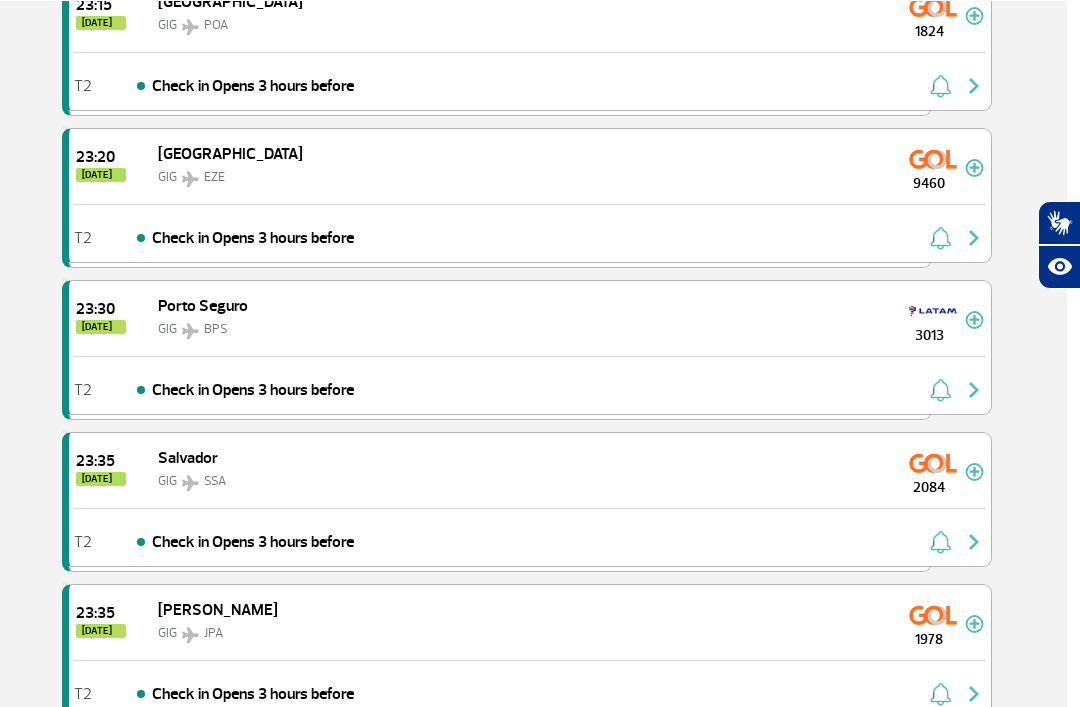 scroll, scrollTop: 12528, scrollLeft: 13, axis: both 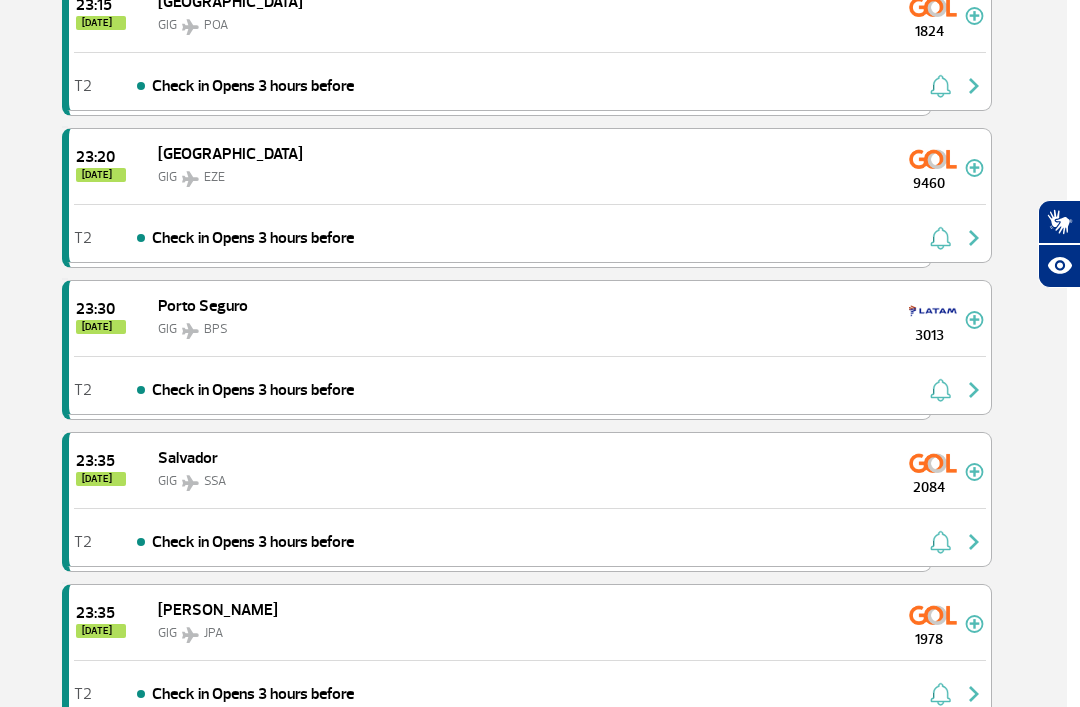 click at bounding box center (974, 390) 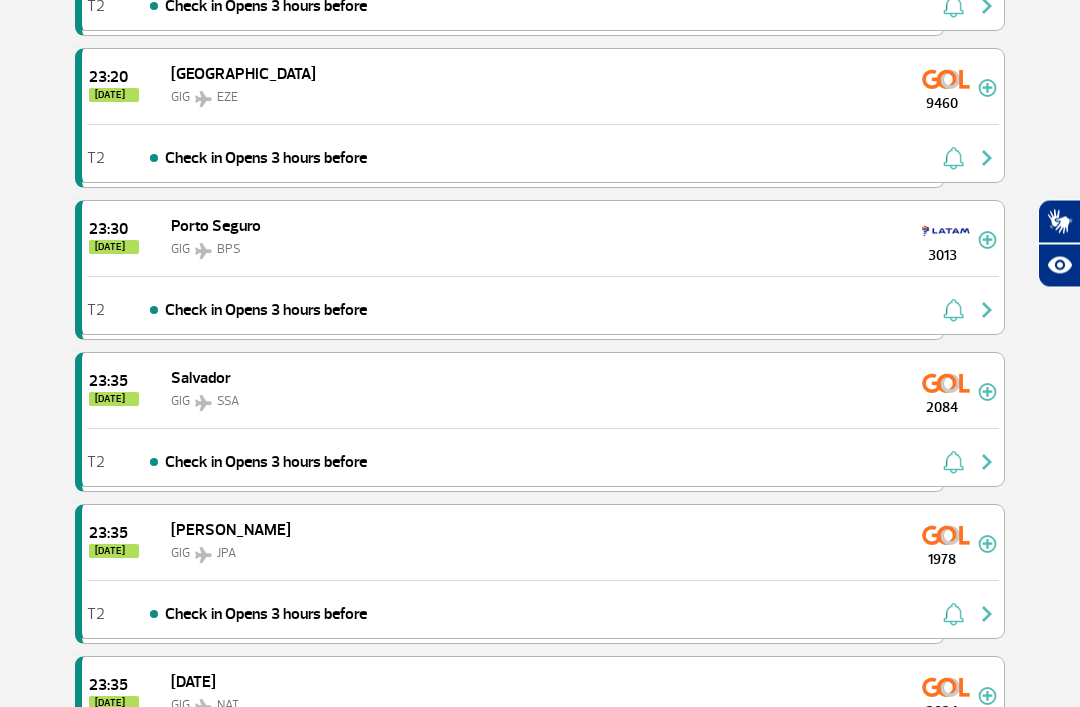 scroll, scrollTop: 12609, scrollLeft: 0, axis: vertical 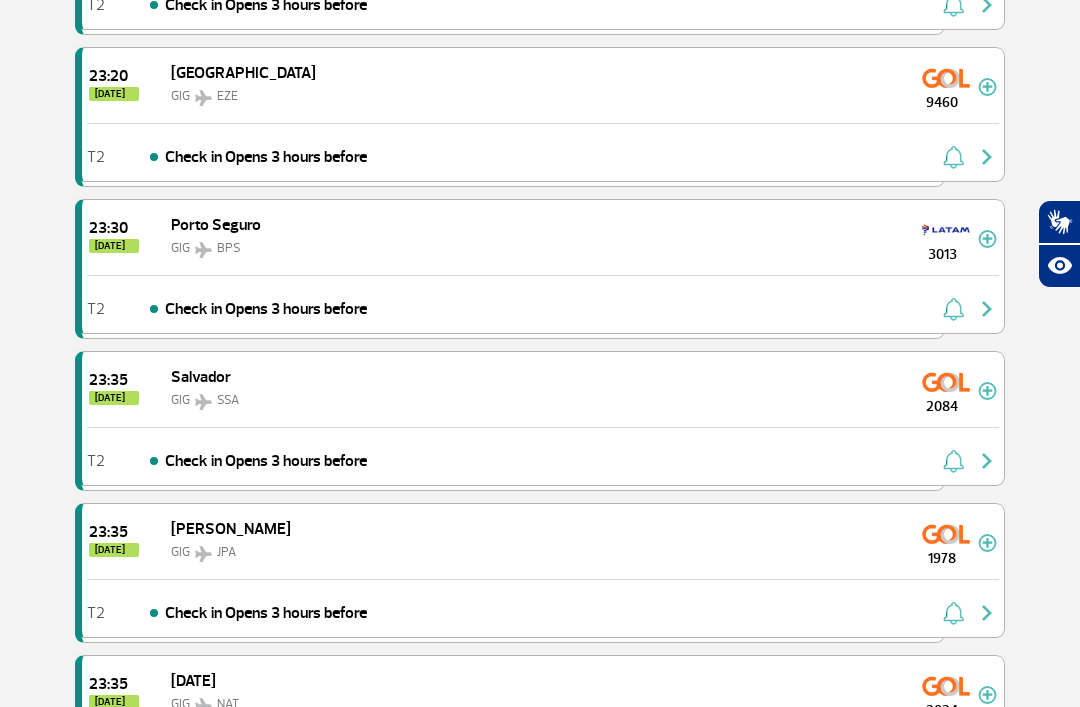 click on "Porto Seguro GIG BPS" at bounding box center (201, 236) 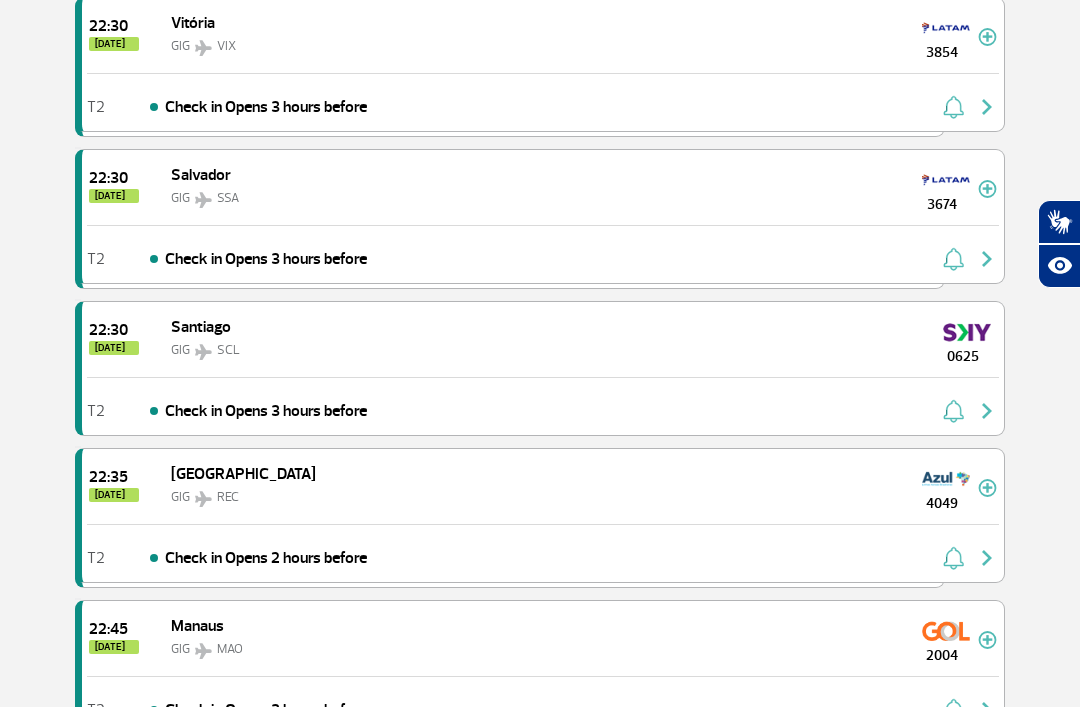 scroll, scrollTop: 11290, scrollLeft: 0, axis: vertical 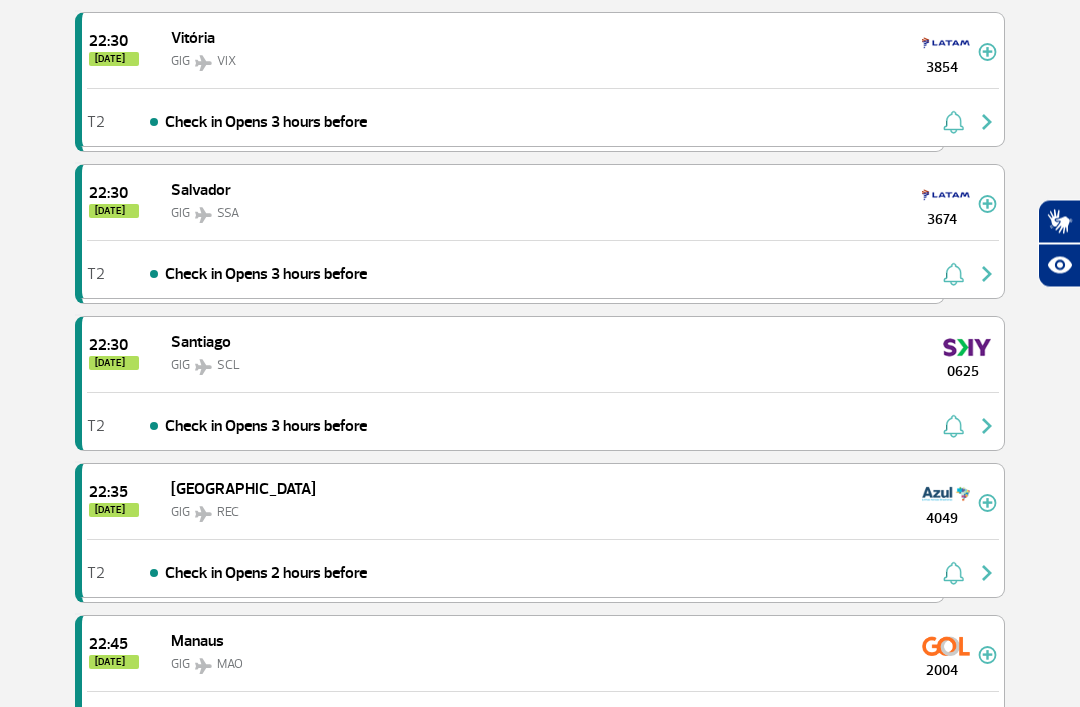 click on "Home page > Flights > Flight Panel Flight Panel  Departures   Arrivals  Kl 705 13:55 13:42 [DATE] Salvador GIG SSA 2068 Parcerias:  Air France   2031   Air Europa Lineas Aereas S.A.U.   2601   Air Europa Lineas Aereas S.A.U.   2658   Azul Linhas Aéreas   3048   COPA Airlines   3595   Emirates Airlines   3699   TAP Portugal   4000   TAP Portugal   4014   TAP Portugal   4127   TAP [GEOGRAPHIC_DATA]   4177   Avianca   4608   American Airlines   7677   American Airlines   7697   KLM Royal Dutch Airlines   9280   KLM Royal Dutch Airlines   9282  T2  Departed  Air France 2031 Air Europa Lineas Aereas S.A.U. 2601 Air Europa Lineas Aereas S.A.U. 2658 Azul Linhas Aéreas 3048 COPA Airlines 3595 Emirates Airlines 3699 TAP [GEOGRAPHIC_DATA] 4000 TAP Portugal 4014 TAP Portugal 4127 TAP Portugal 4177 Avianca 4608 American Airlines 7677 American Airlines 7697 KLM Royal Dutch Airlines 9280 KLM Royal Dutch Airlines 9282 13:50 [DATE] [GEOGRAPHIC_DATA] GIG GRU 4673 Parcerias:  Lufthansa   4652   Qatar Airways   4836   Qatar Airways   5125   6119  T2 T2" at bounding box center (540, -3475) 